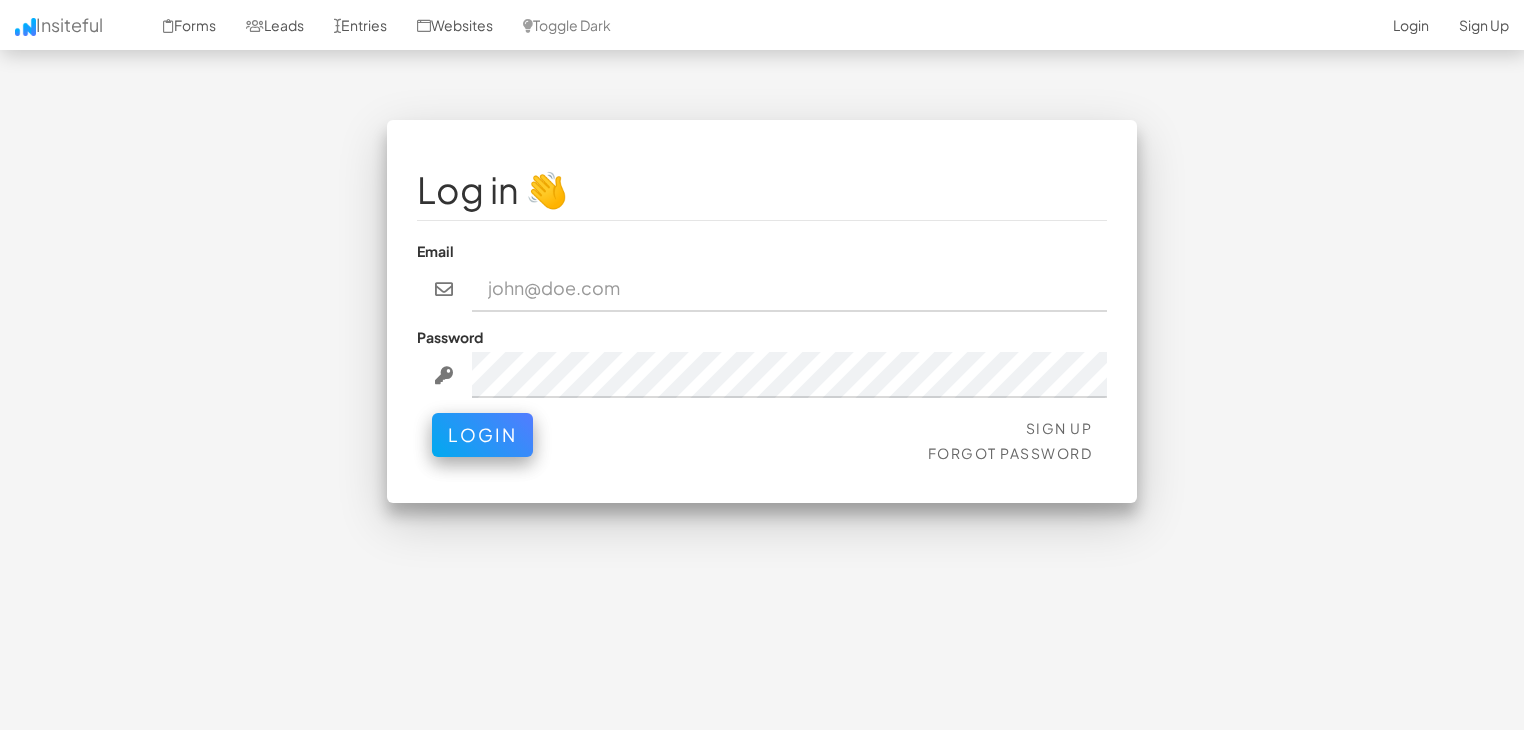 scroll, scrollTop: 0, scrollLeft: 0, axis: both 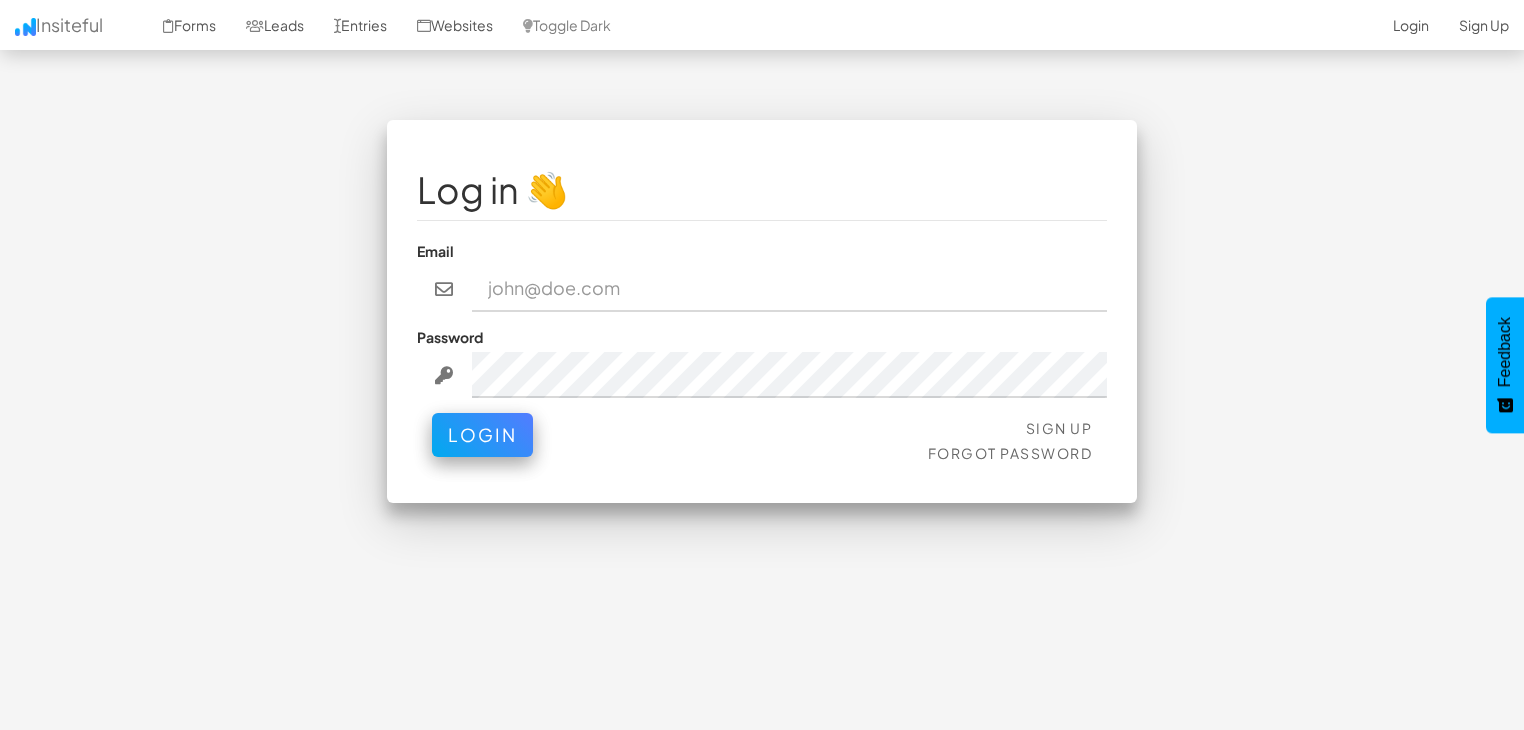 type on "bellajavier88@gmail.com" 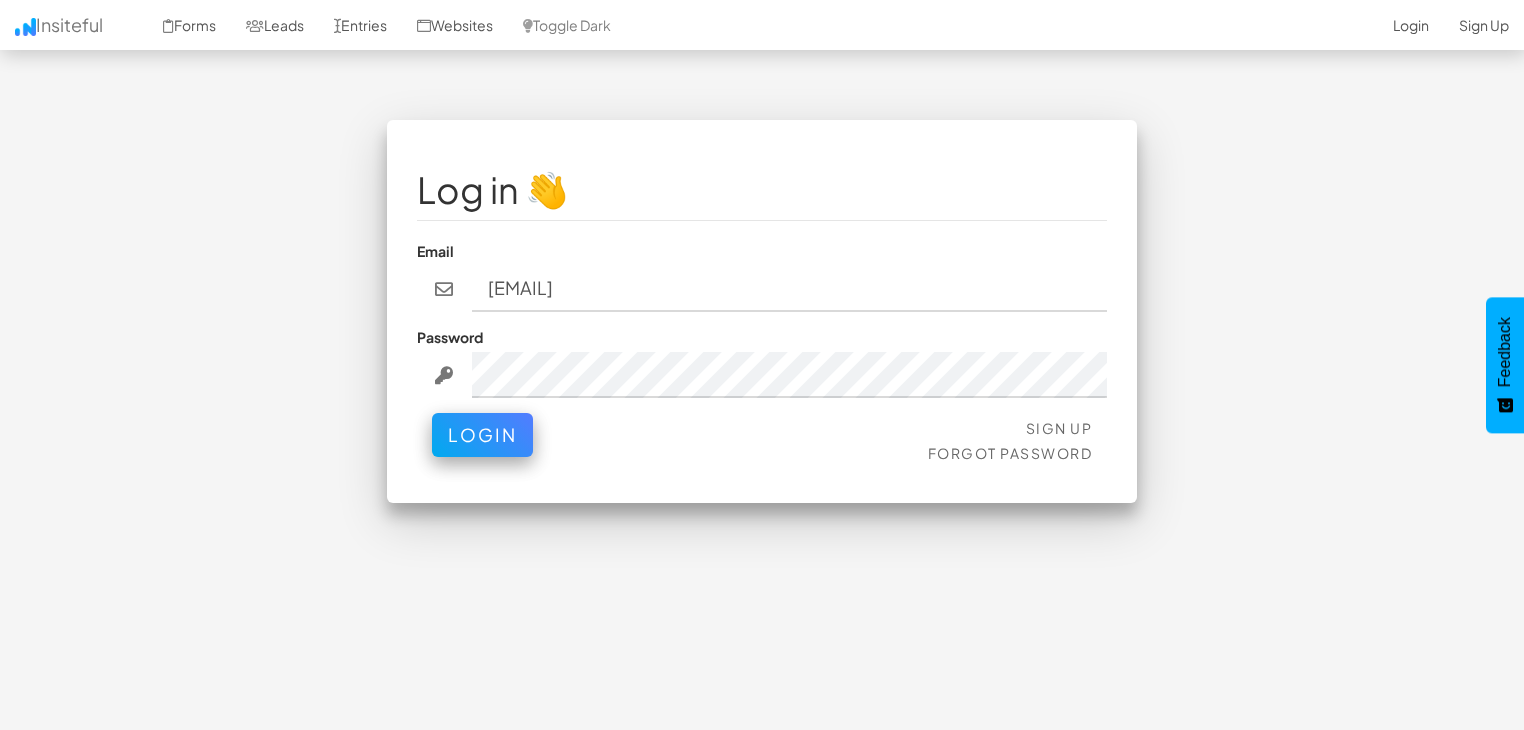 click on "Sign Up
Forgot Password
Login" at bounding box center (762, 443) 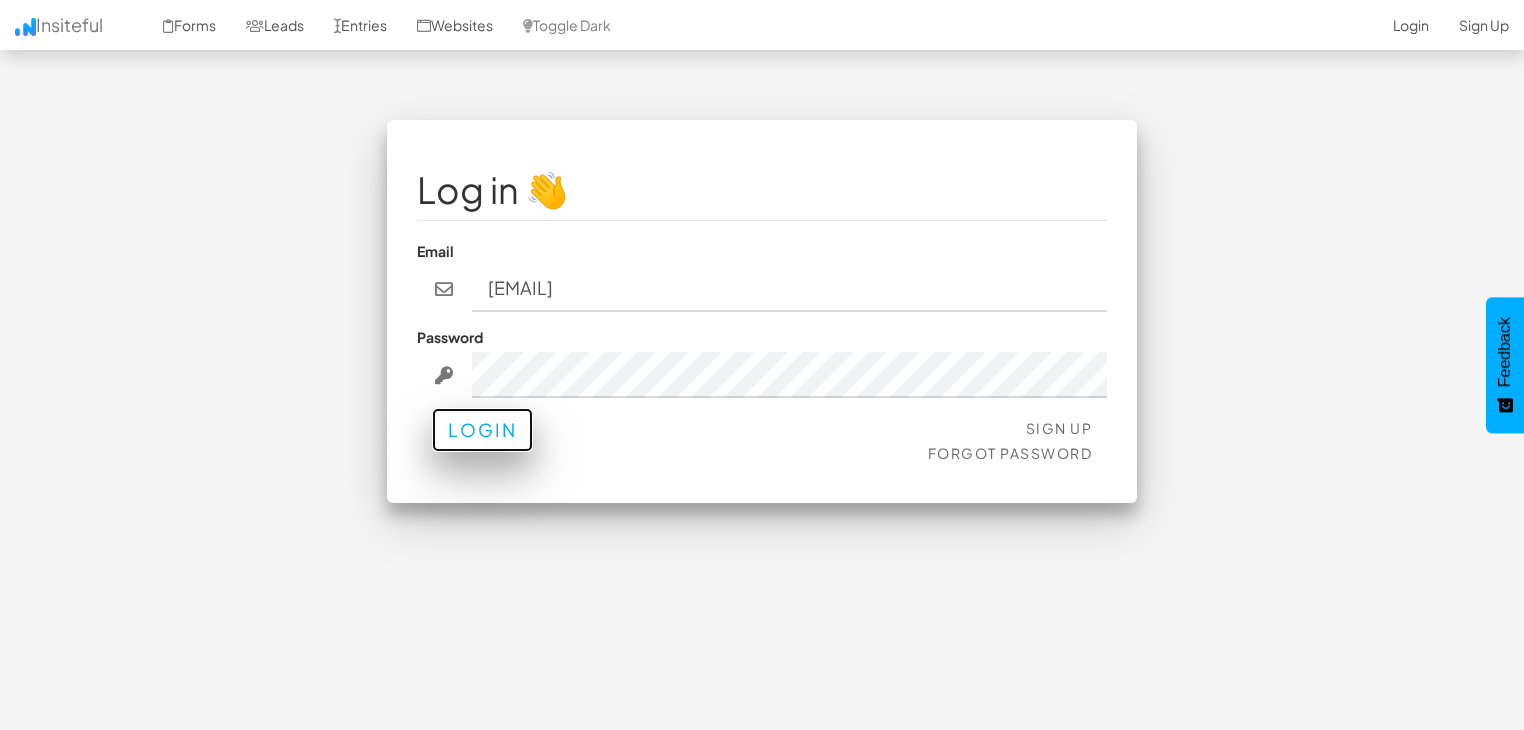 click on "Login" at bounding box center (482, 430) 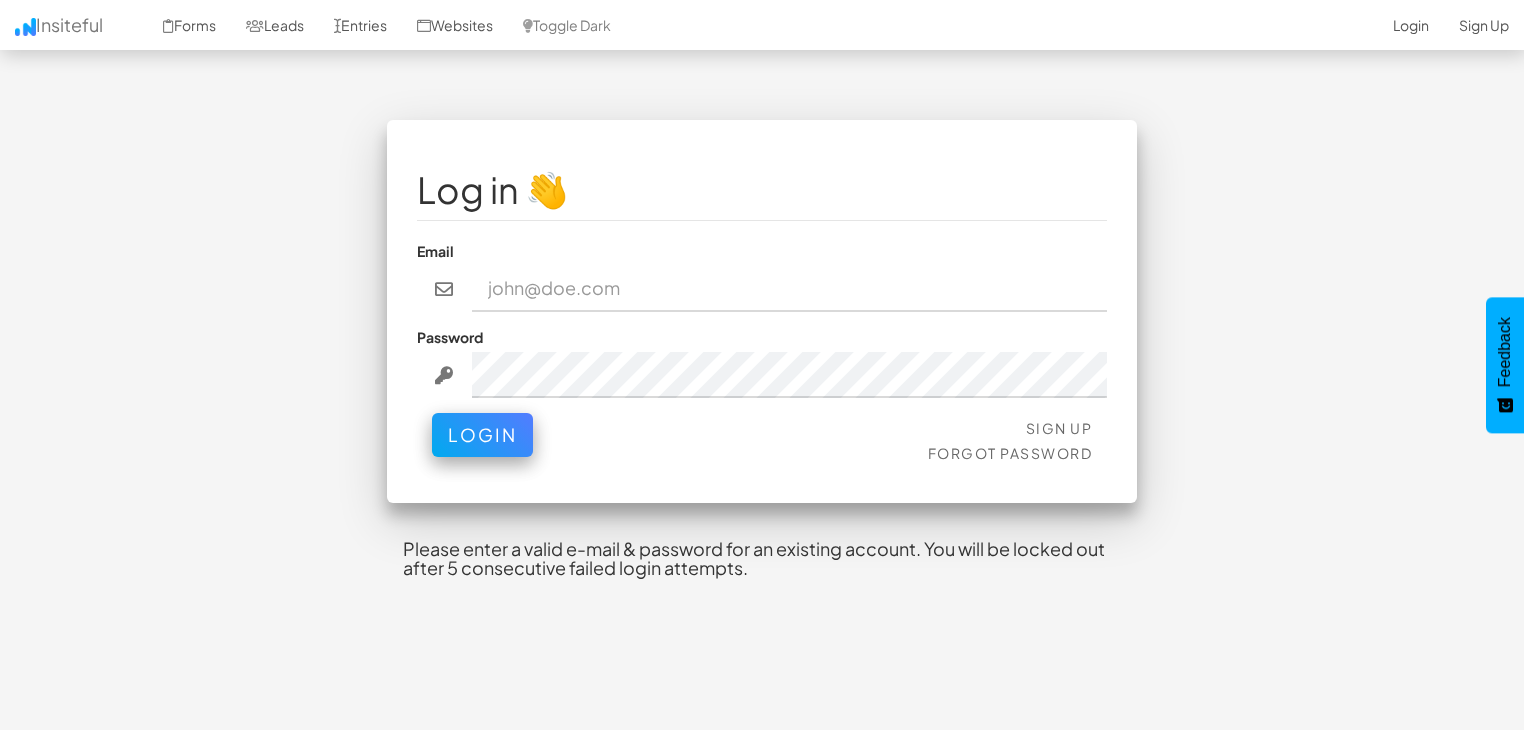 scroll, scrollTop: 0, scrollLeft: 0, axis: both 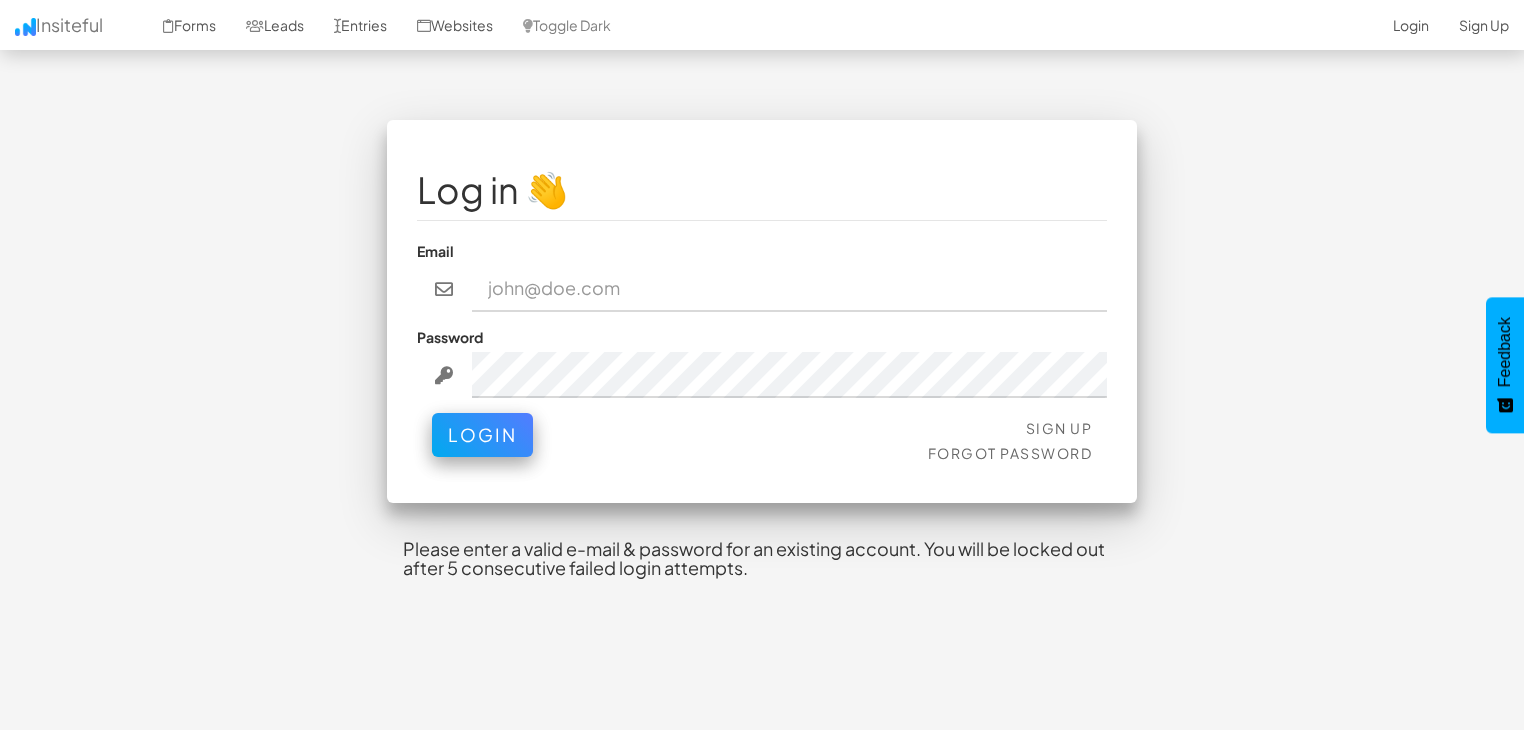 click at bounding box center (790, 289) 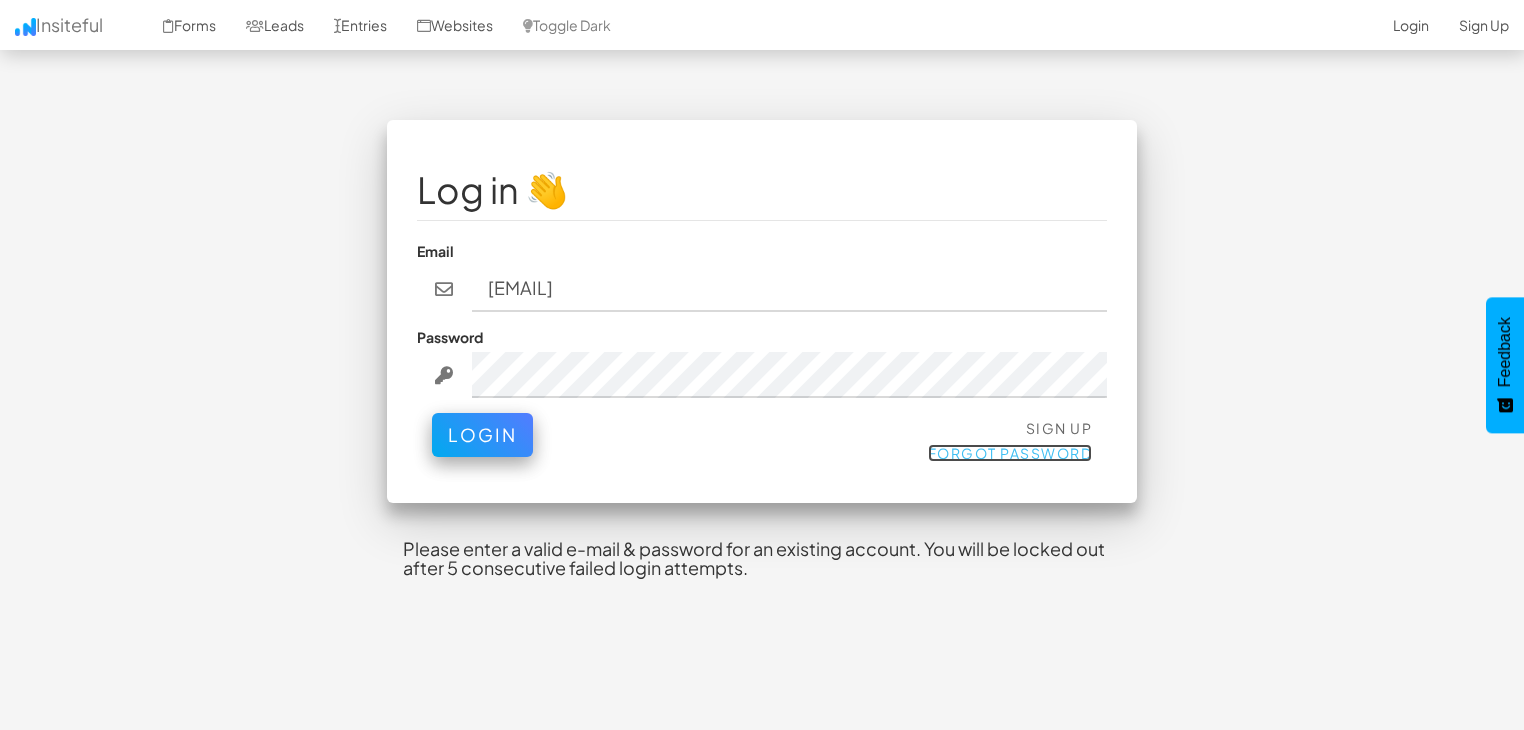 click on "Forgot Password" at bounding box center [1010, 453] 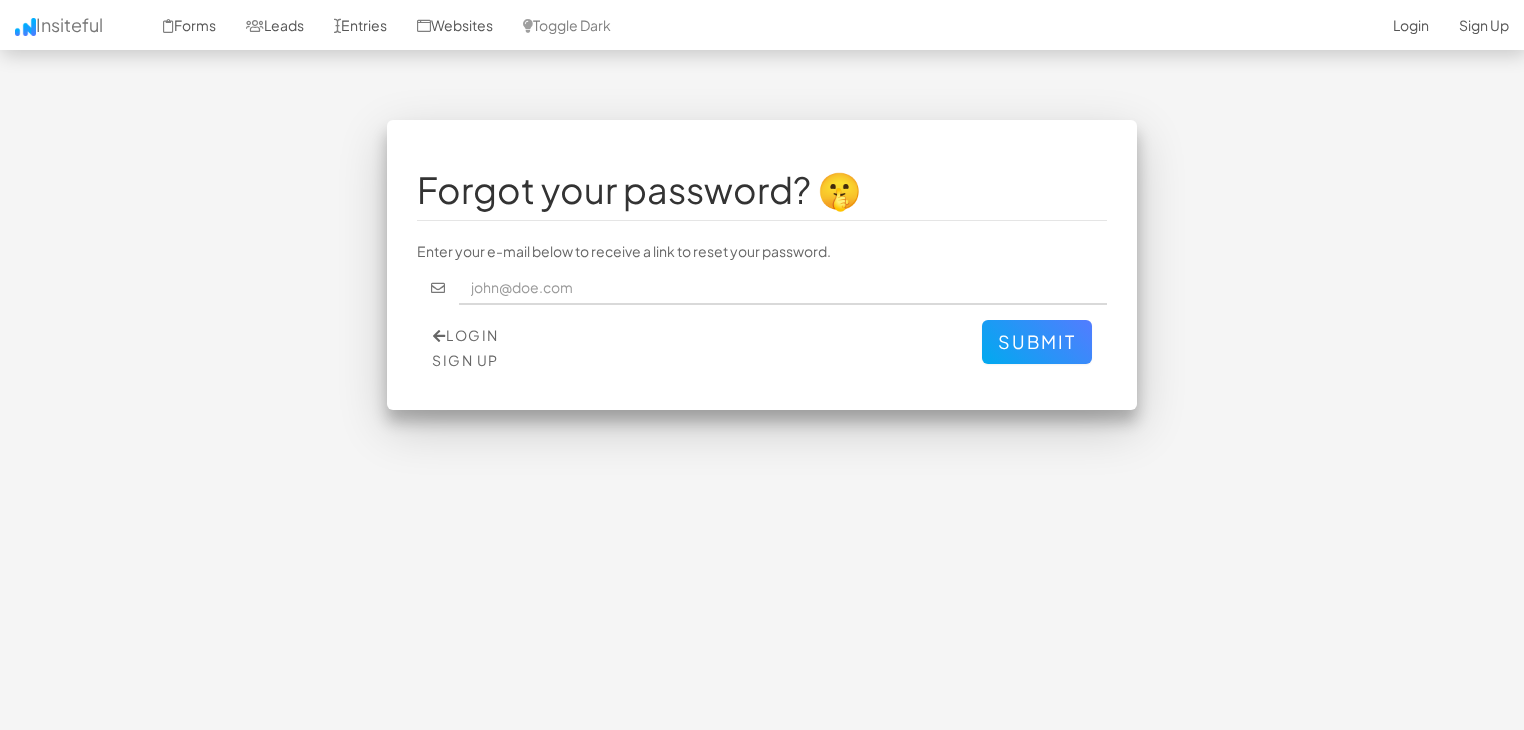 scroll, scrollTop: 0, scrollLeft: 0, axis: both 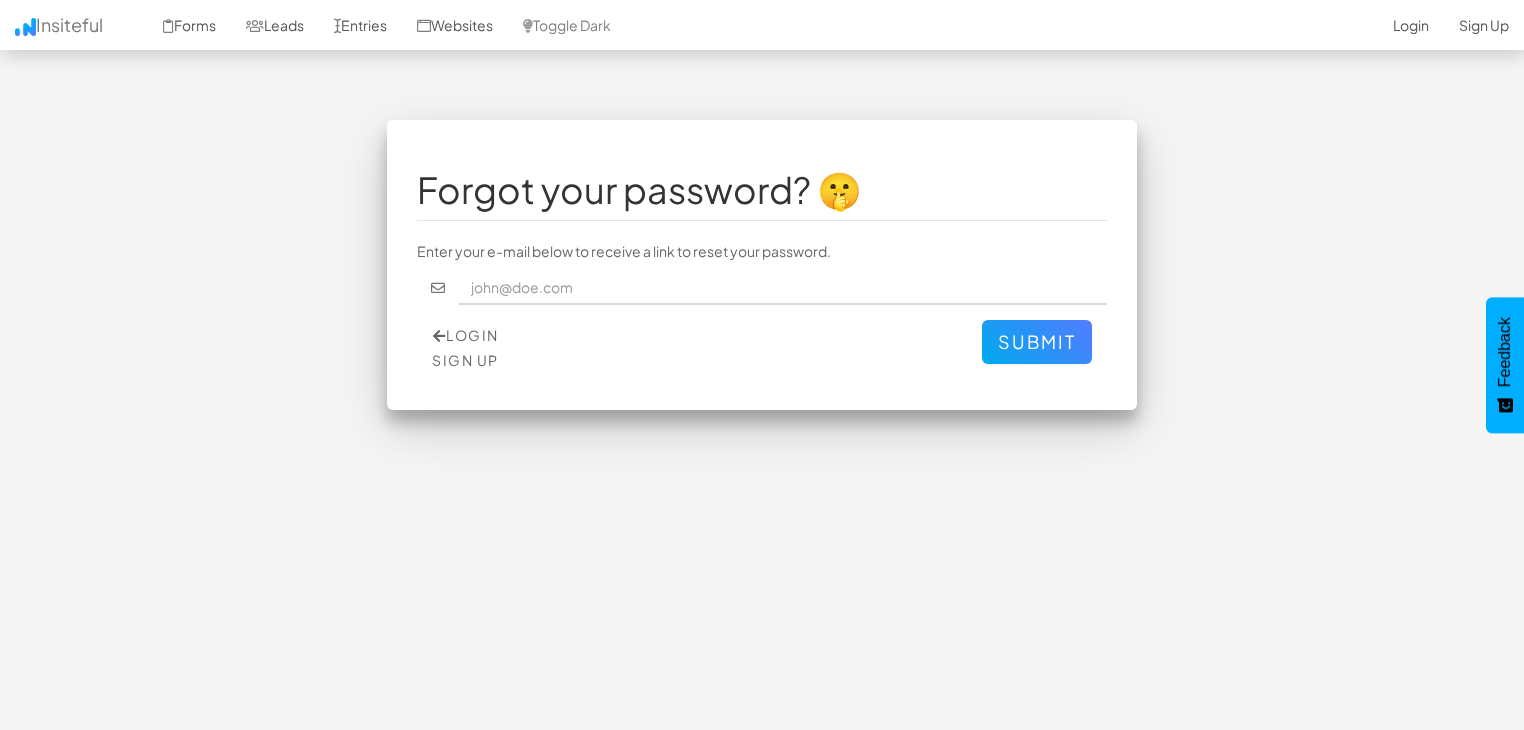 type on "bellajavier88@gmail.com" 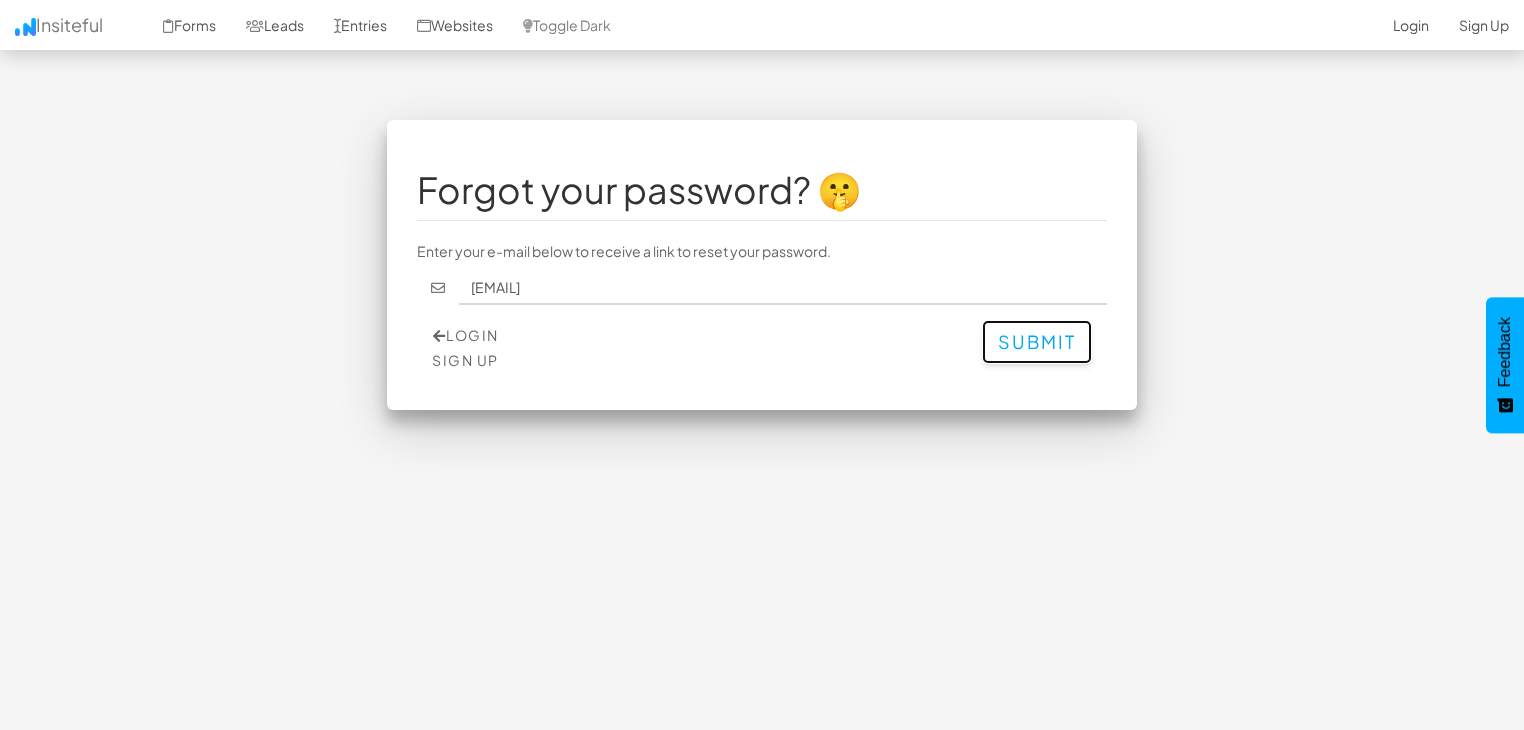 click on "Submit" at bounding box center (1037, 342) 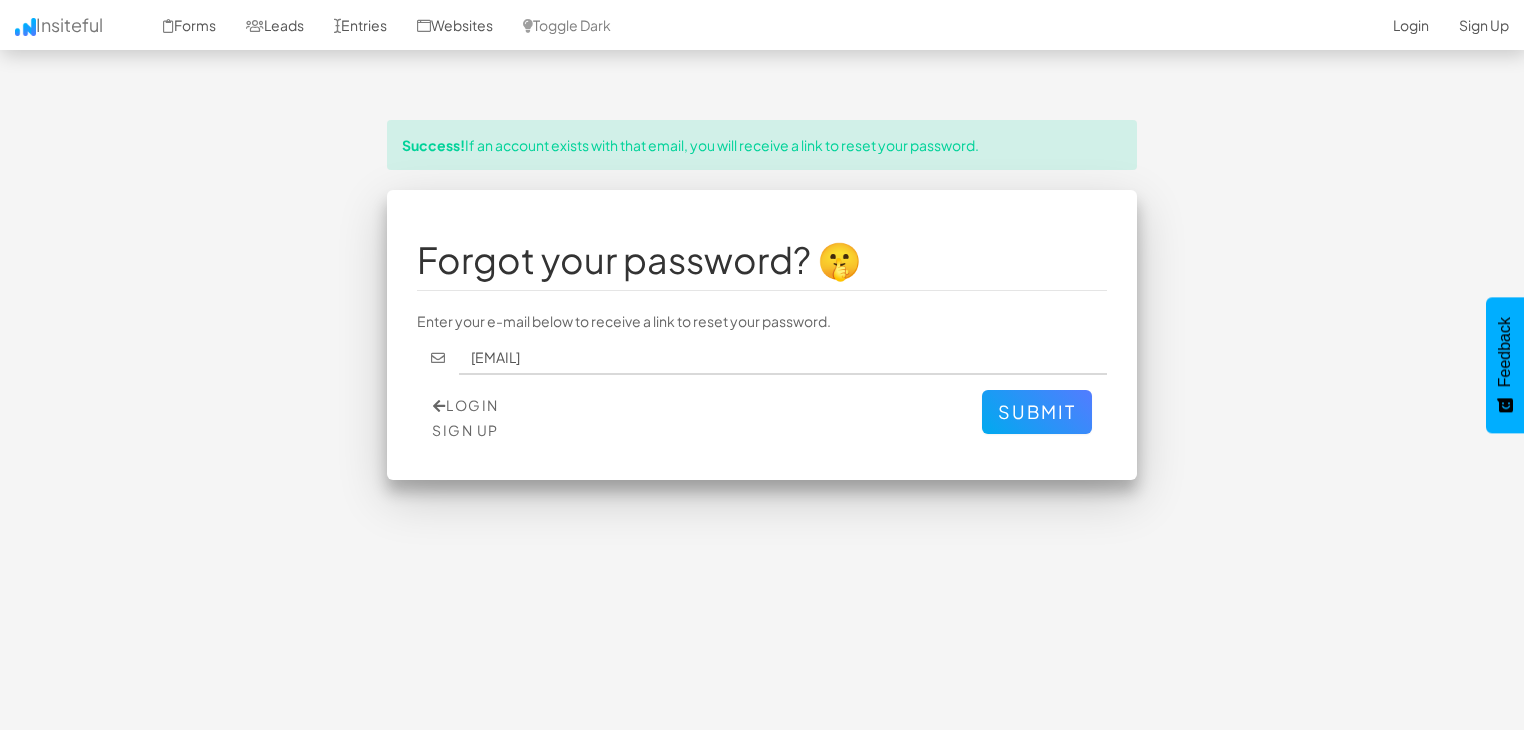 scroll, scrollTop: 0, scrollLeft: 0, axis: both 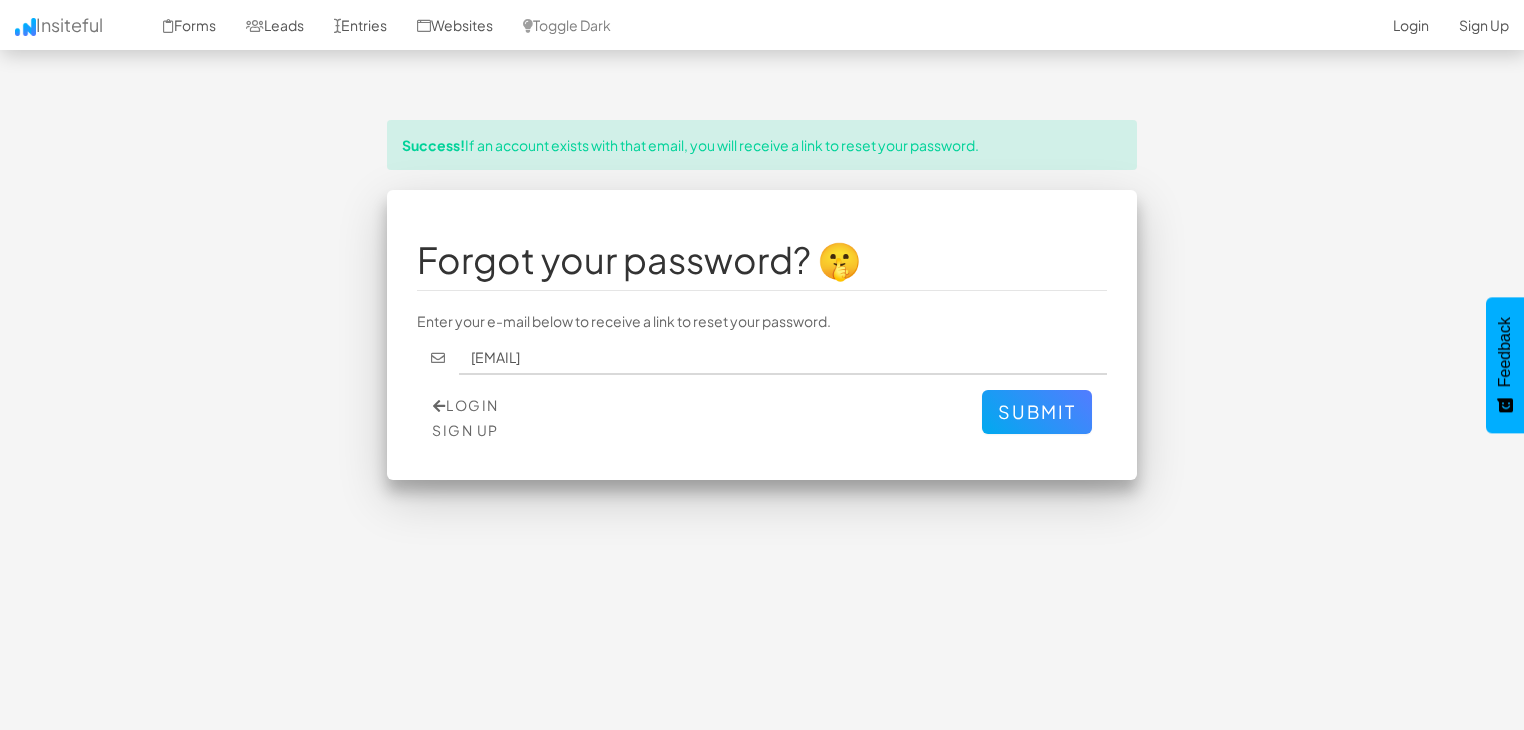 click on "[USERNAME]@[DOMAIN]" at bounding box center [783, 358] 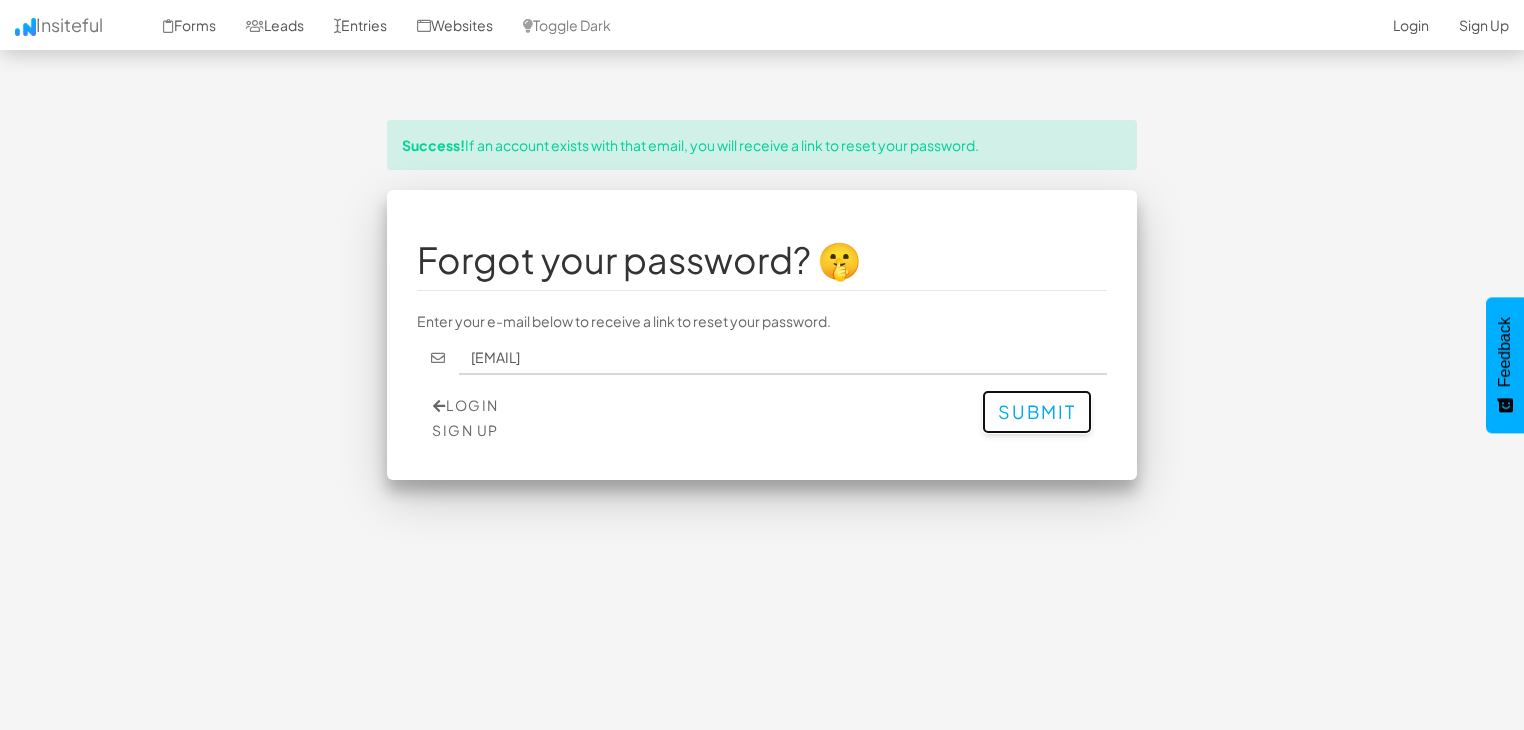 click on "Submit" at bounding box center (1037, 412) 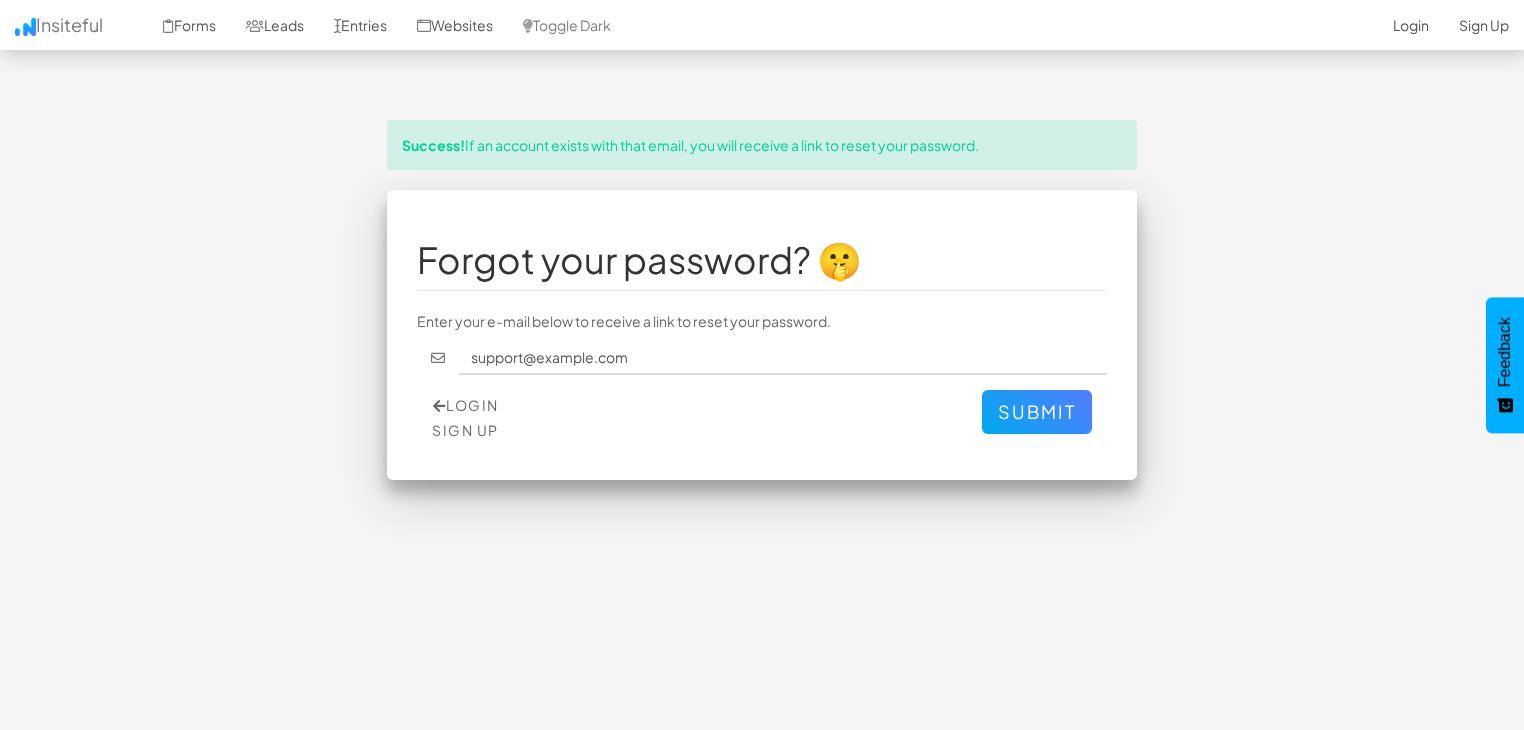 scroll, scrollTop: 0, scrollLeft: 0, axis: both 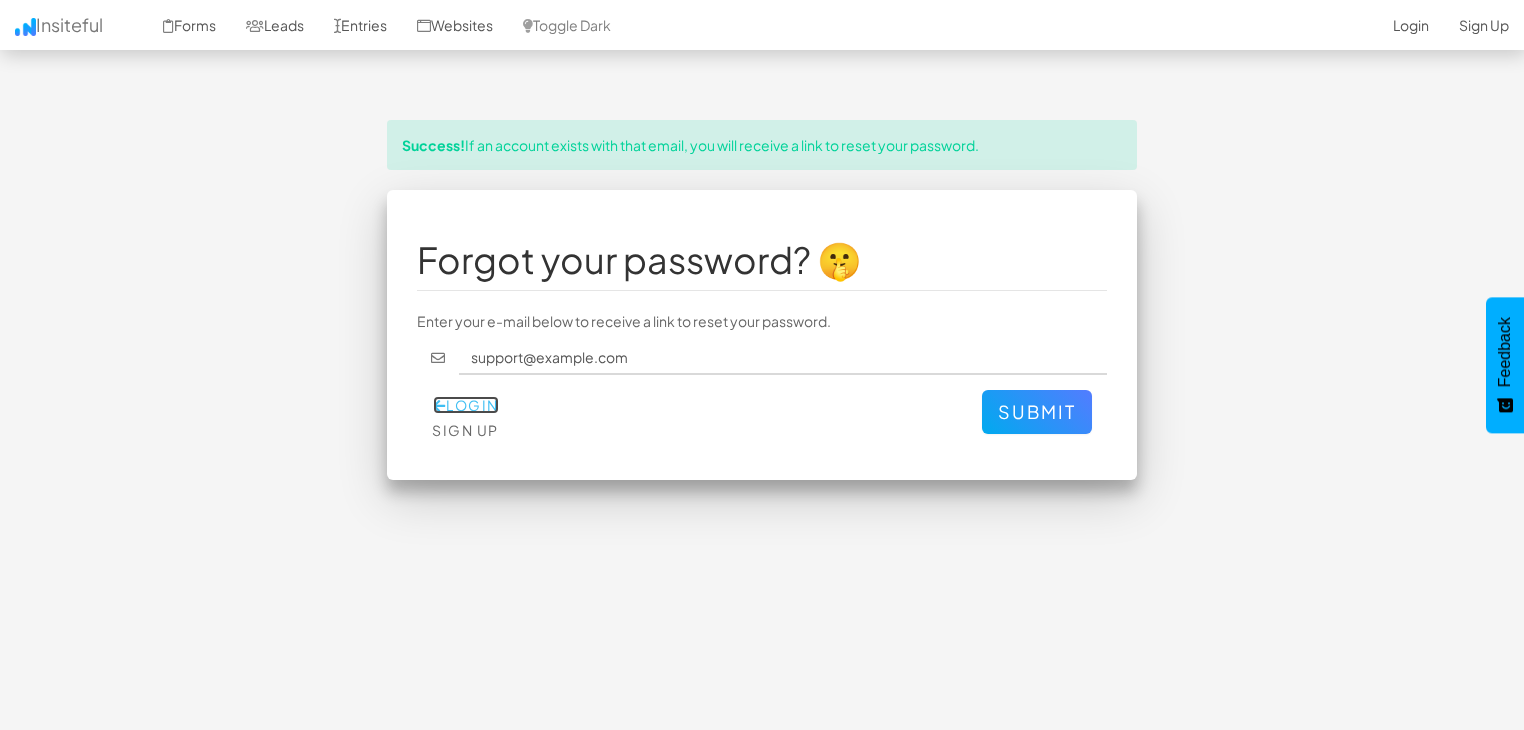 click on "Login" at bounding box center [466, 405] 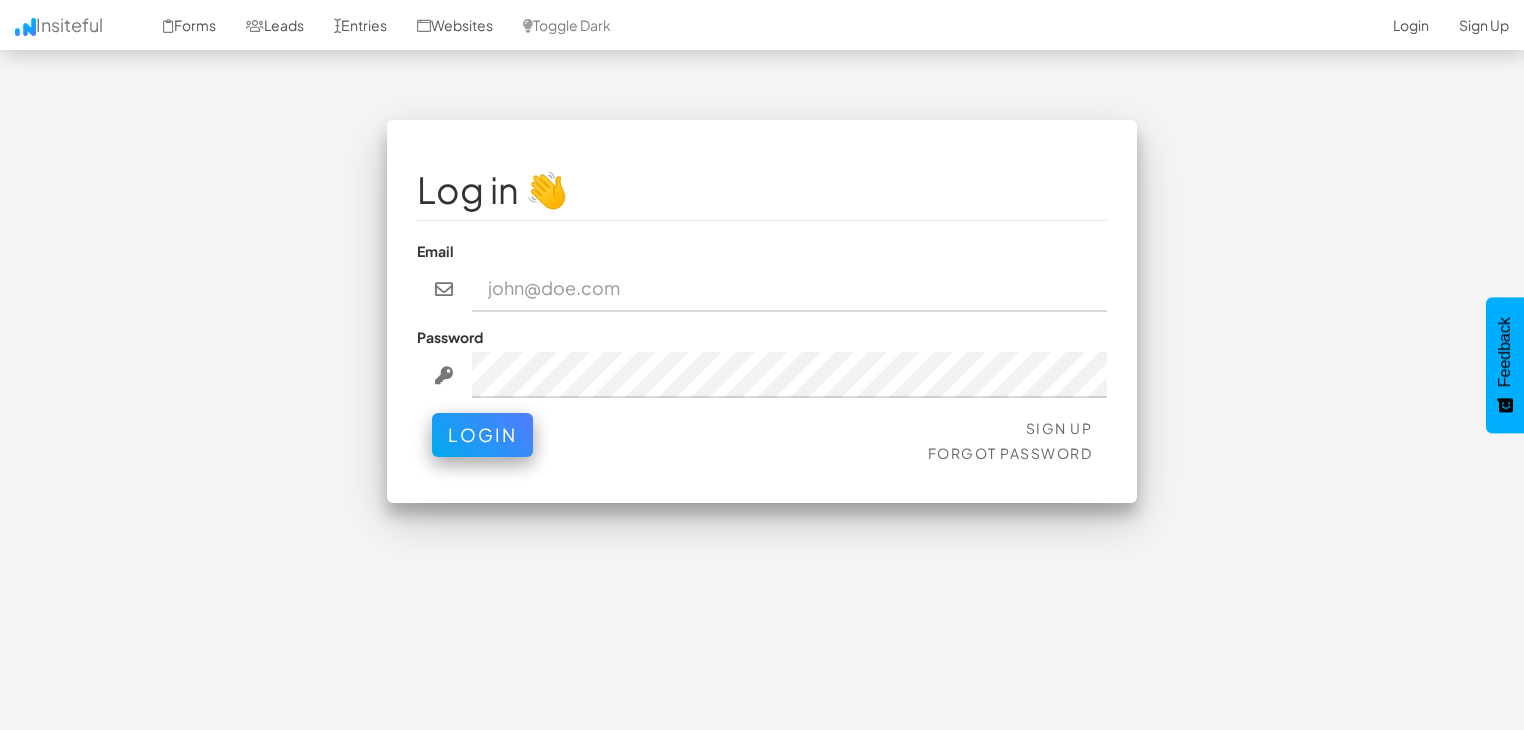 scroll, scrollTop: 0, scrollLeft: 0, axis: both 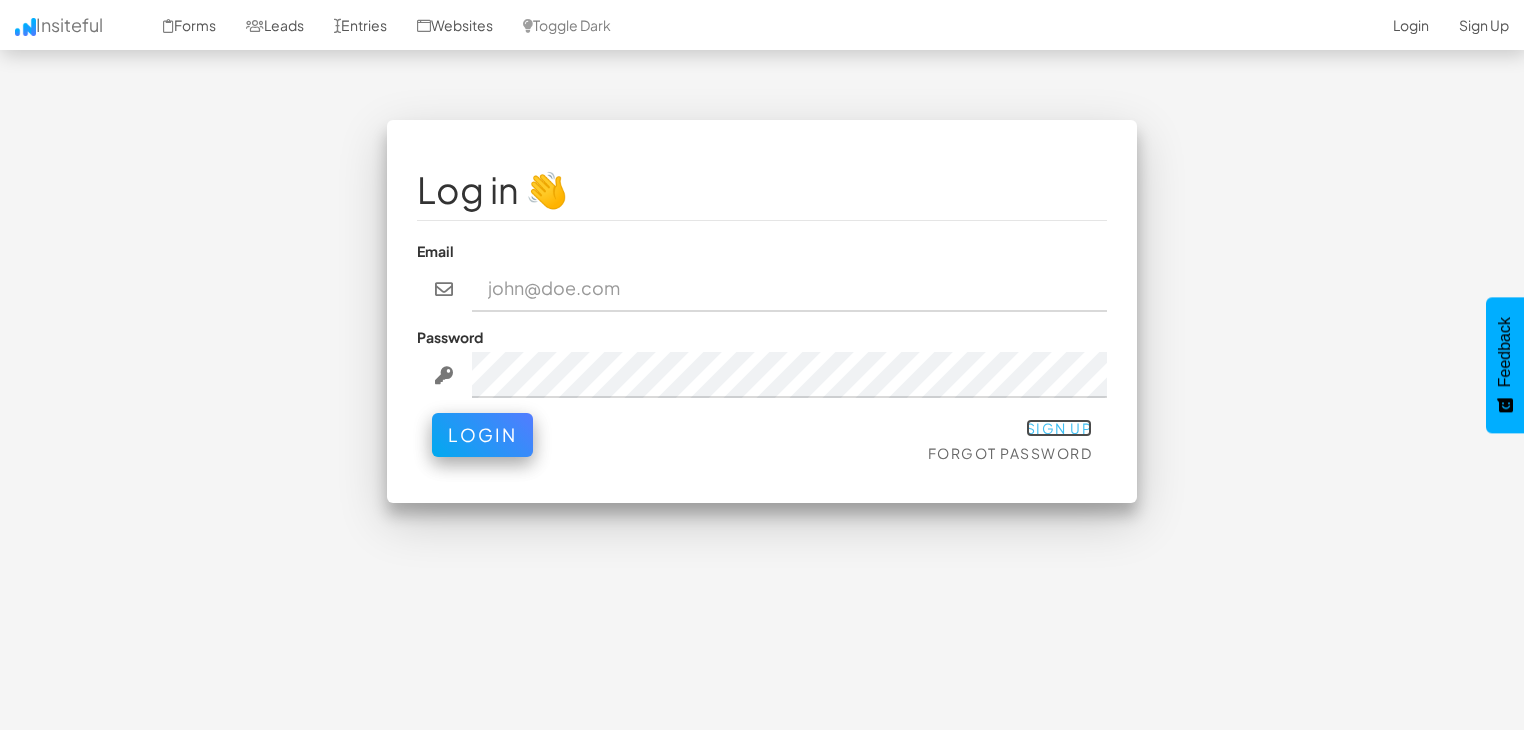 click on "Sign Up" at bounding box center (1059, 428) 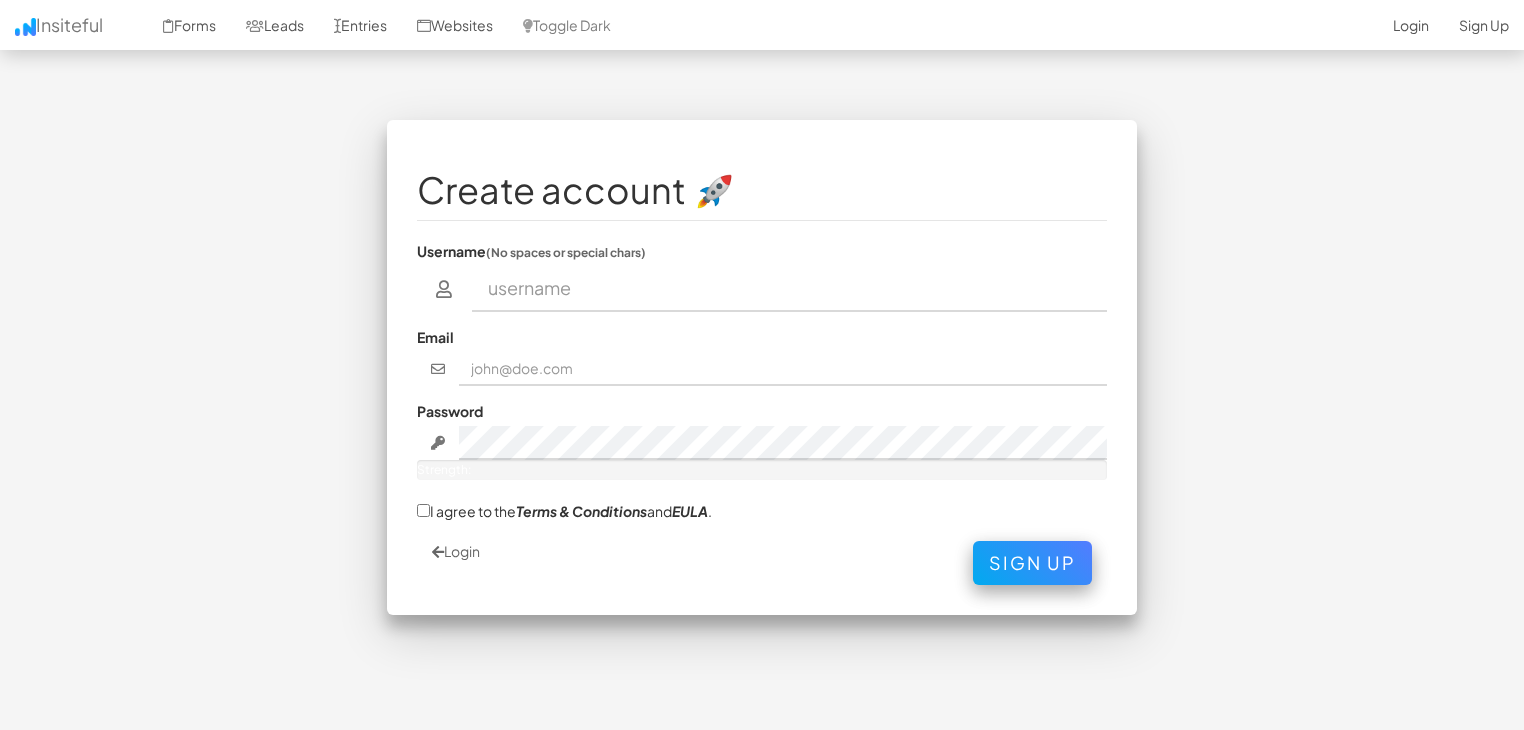 scroll, scrollTop: 0, scrollLeft: 0, axis: both 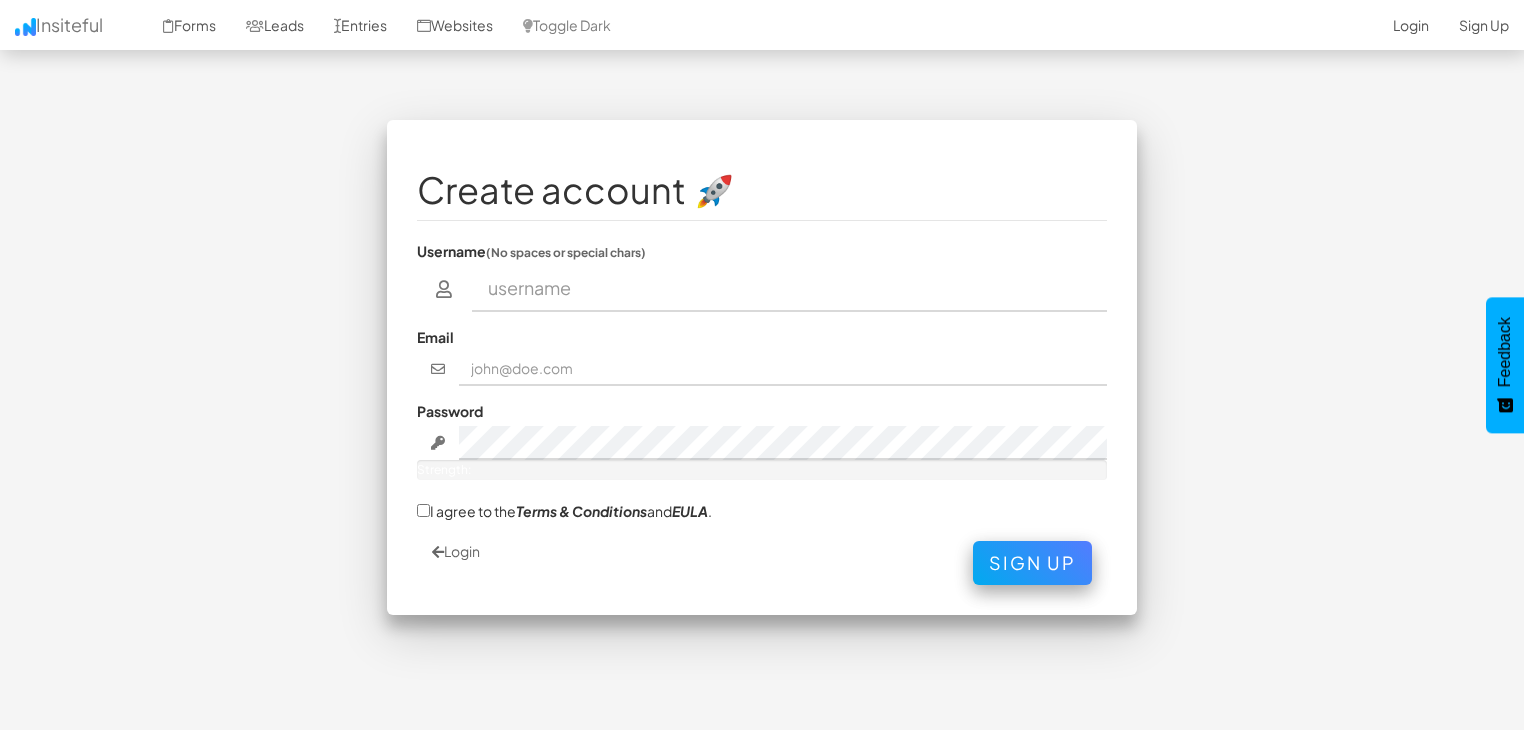 click at bounding box center [790, 289] 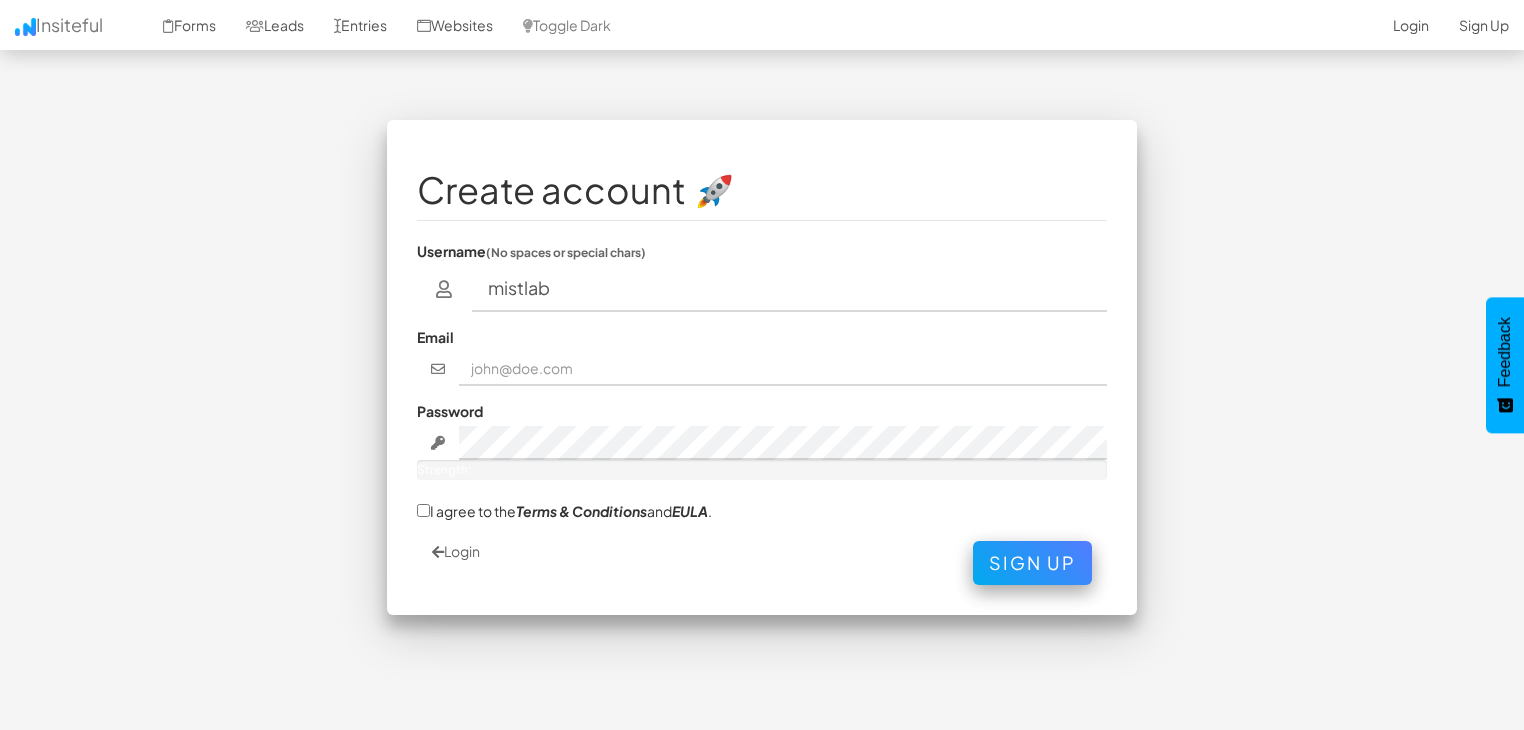 type on "mistlab" 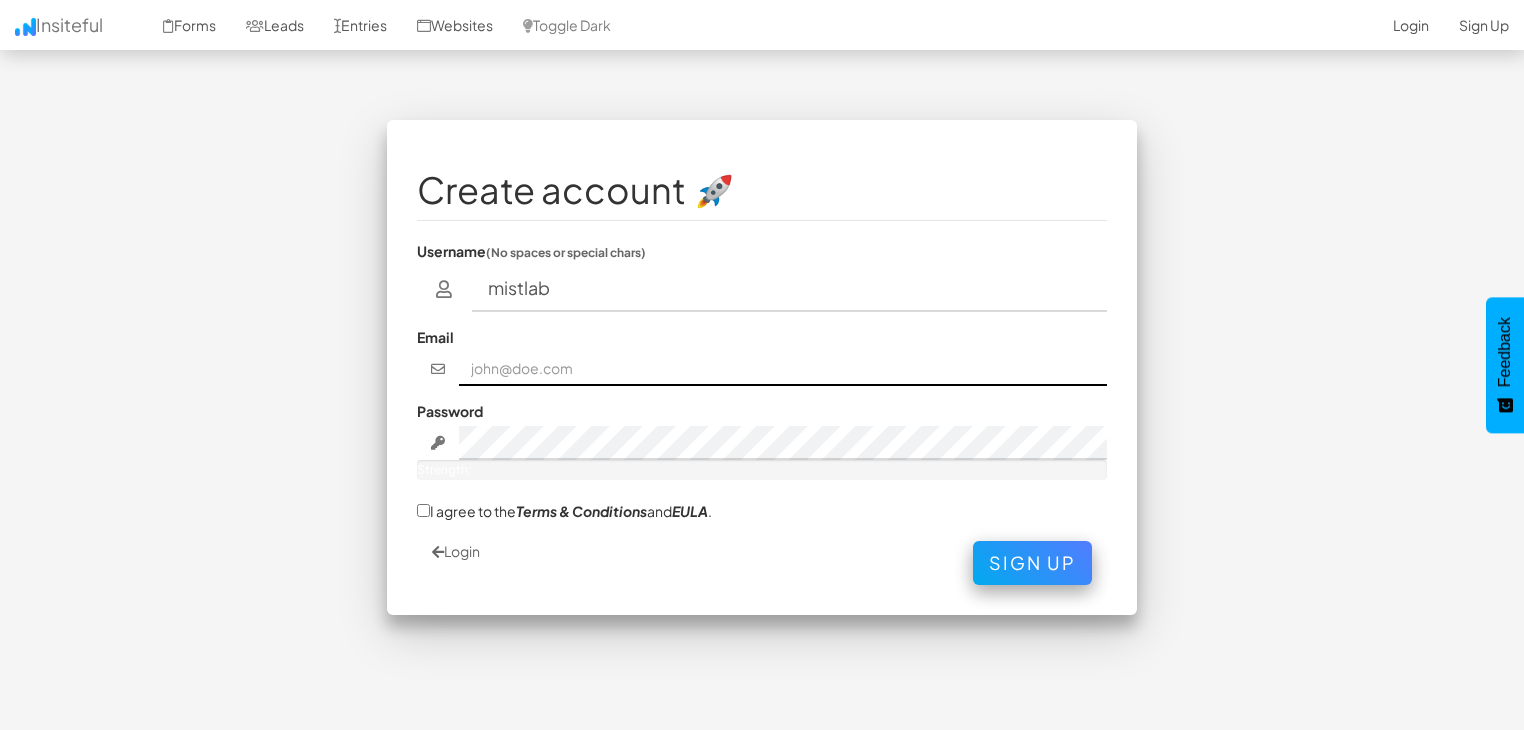 click at bounding box center [783, 369] 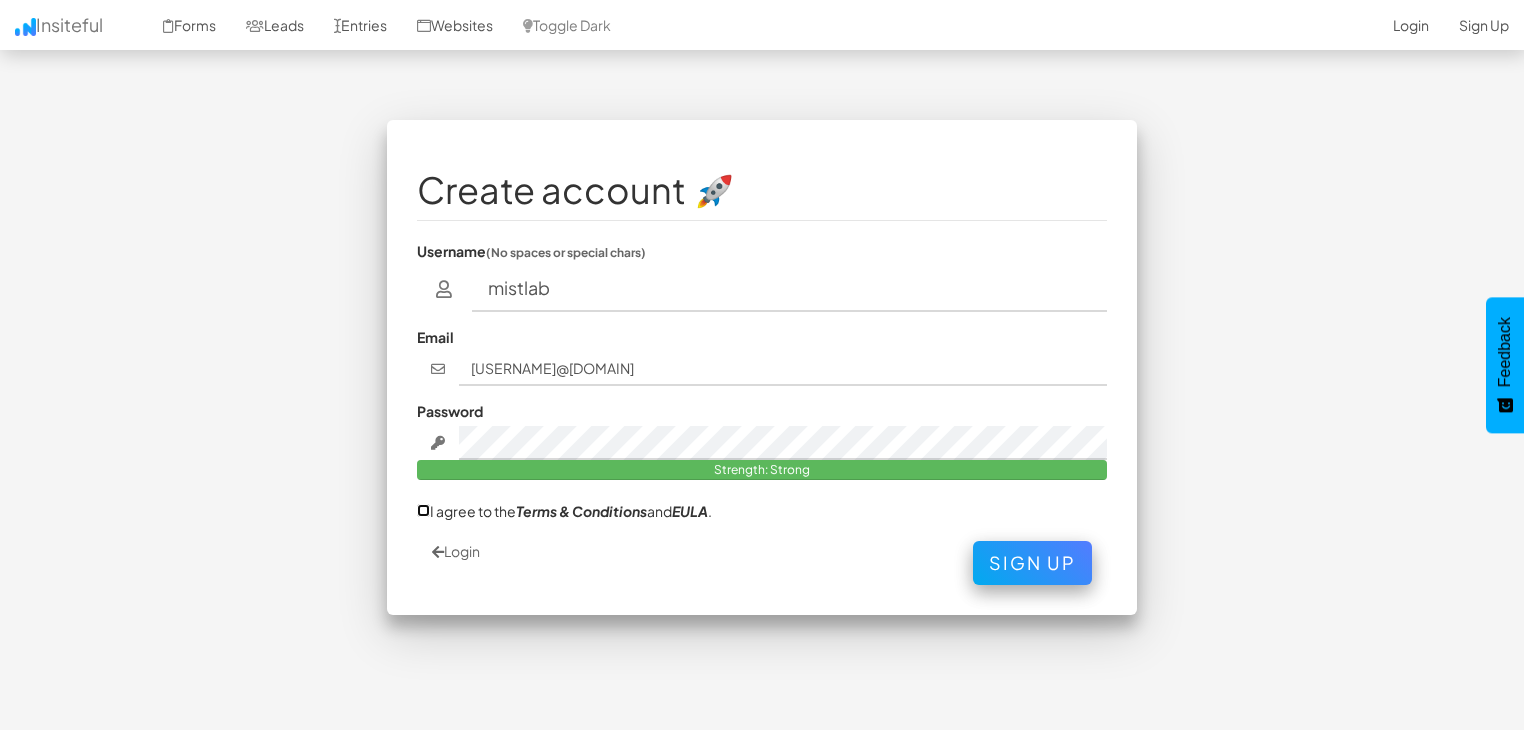 click on "I agree to the  Terms & Conditions  and  EULA ." at bounding box center (423, 510) 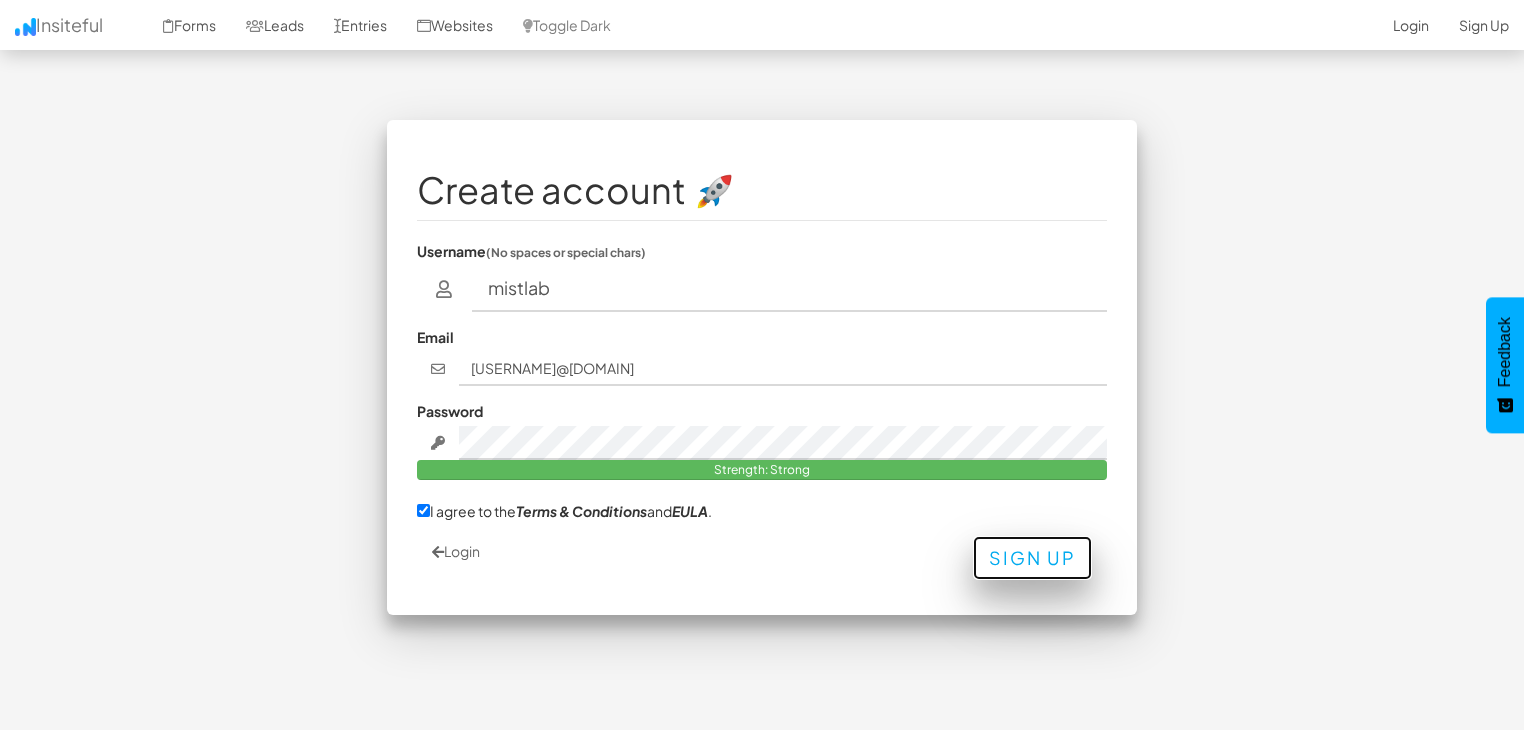 click on "Sign Up" at bounding box center (1032, 558) 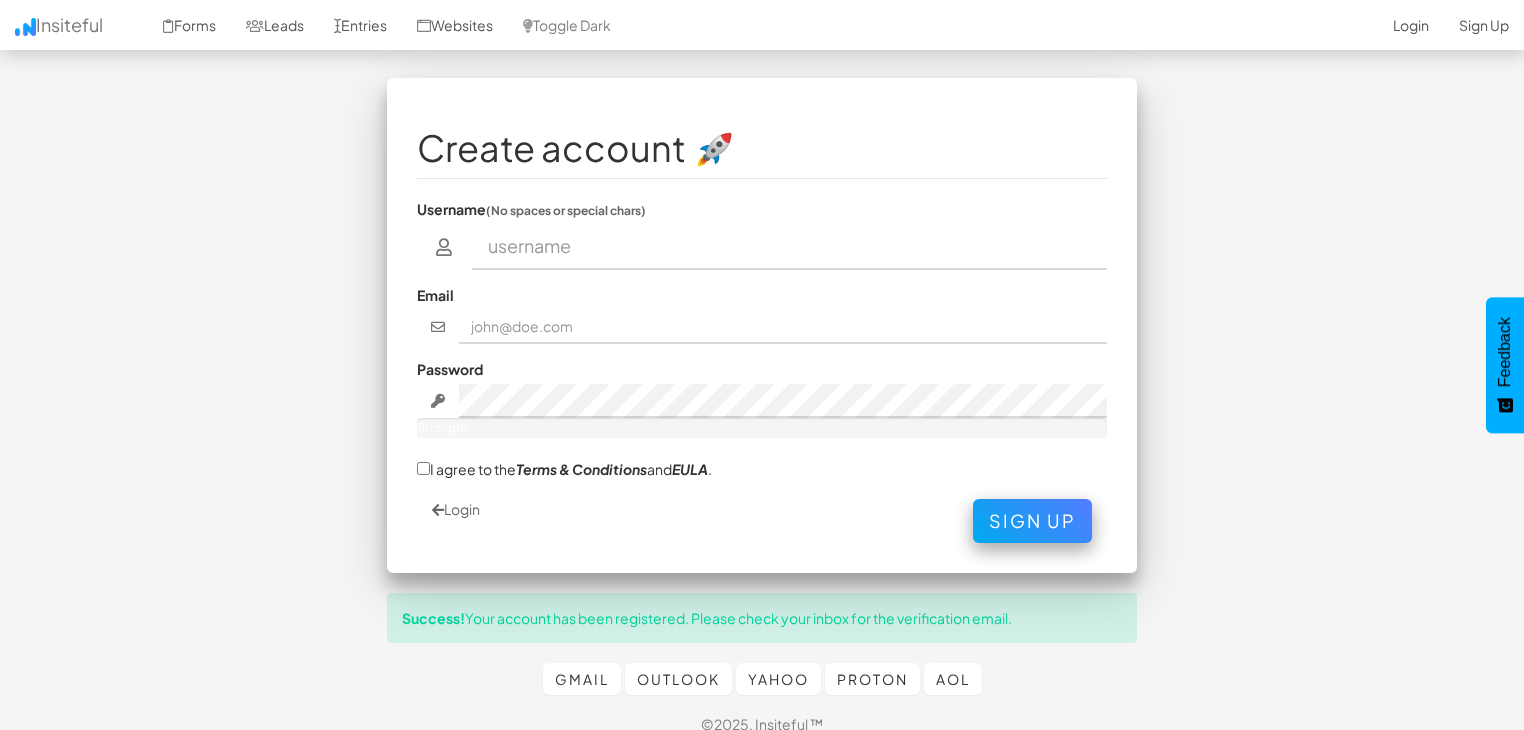 scroll, scrollTop: 60, scrollLeft: 0, axis: vertical 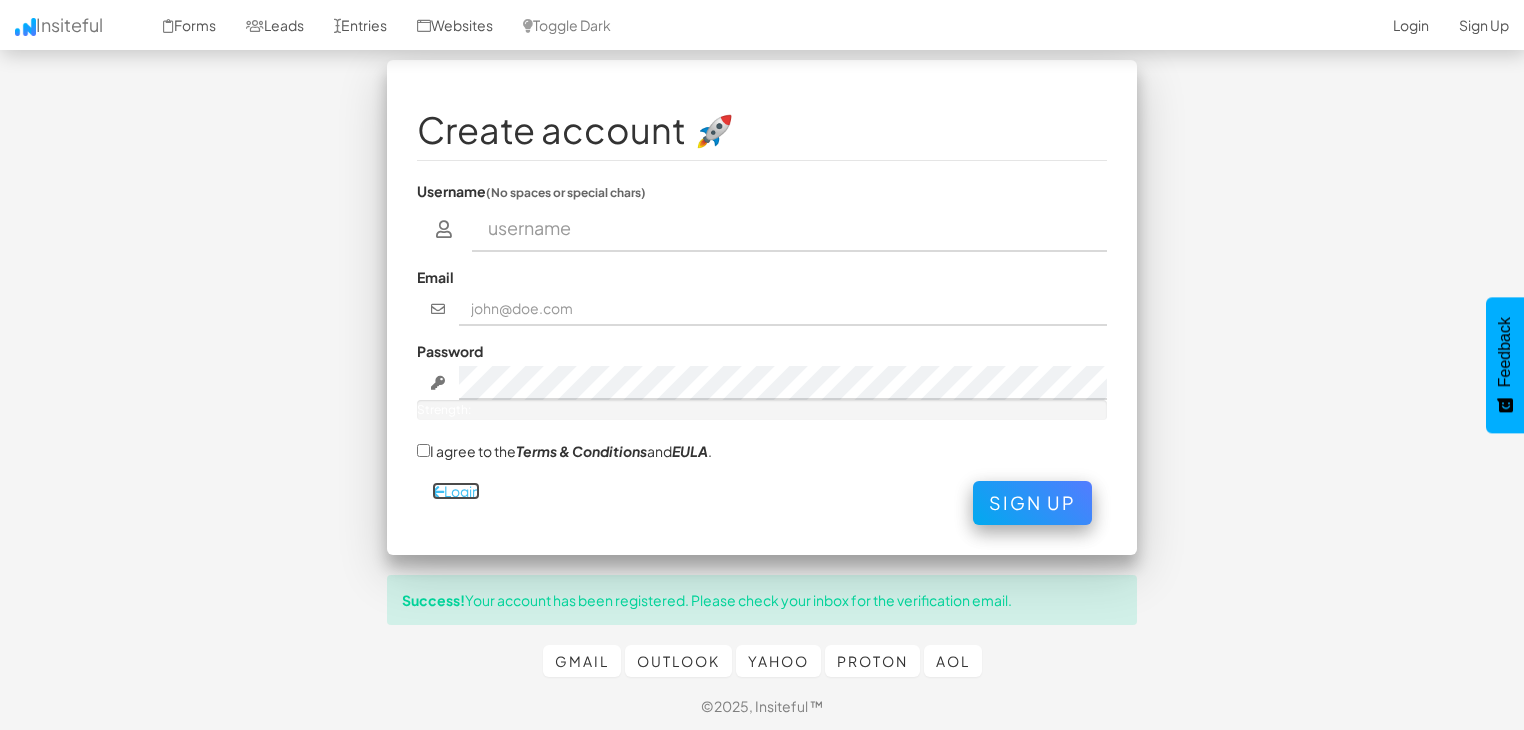 click on "Login" at bounding box center [456, 491] 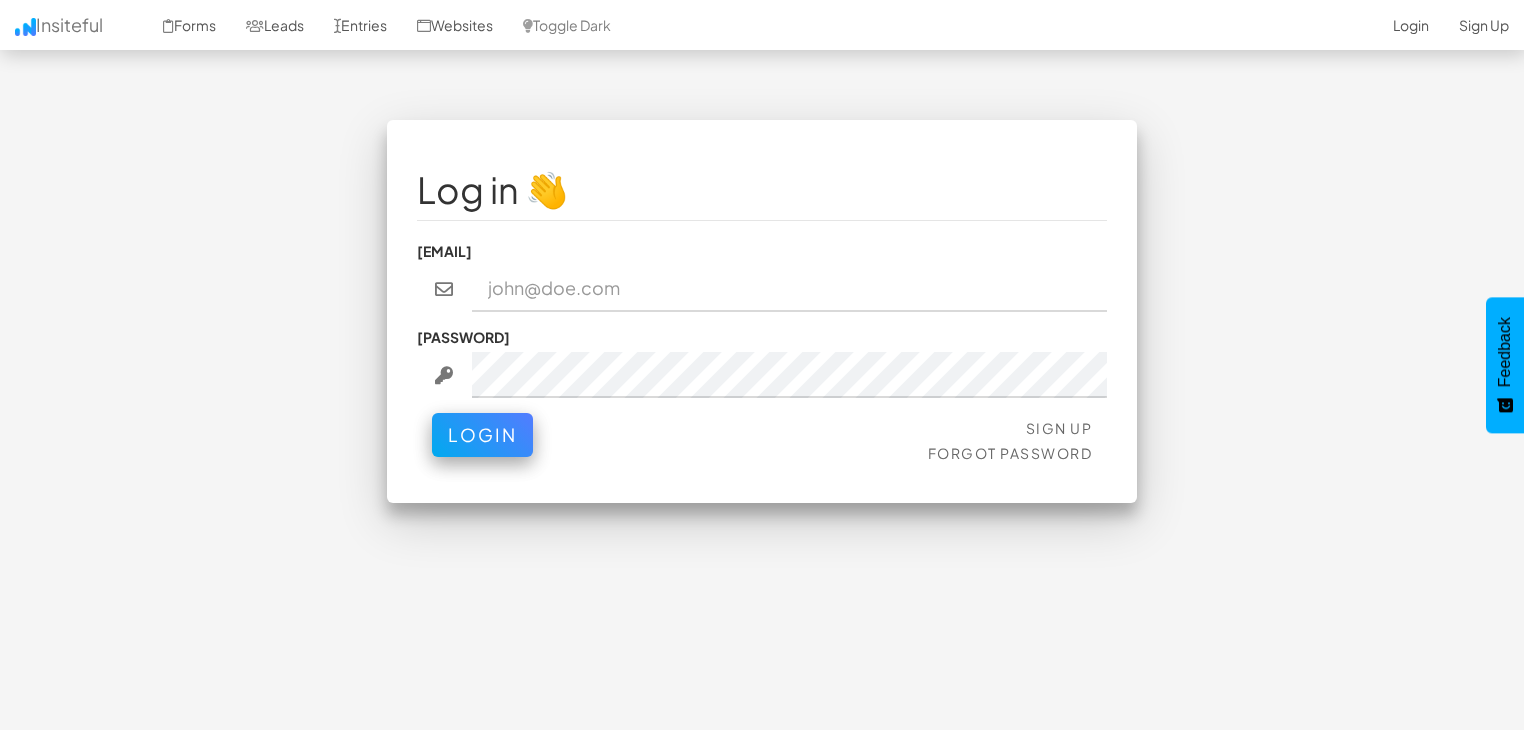 scroll, scrollTop: 0, scrollLeft: 0, axis: both 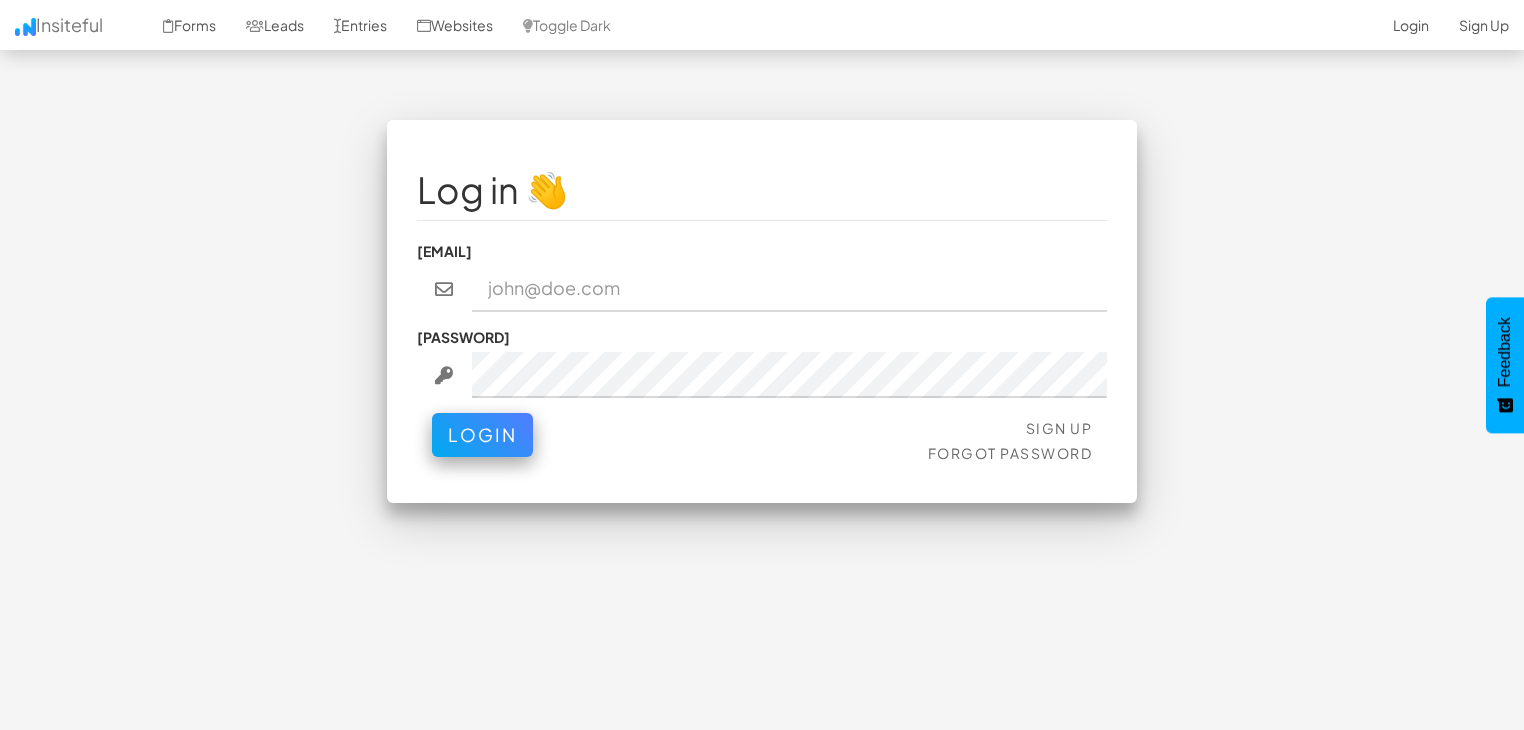 click at bounding box center (790, 289) 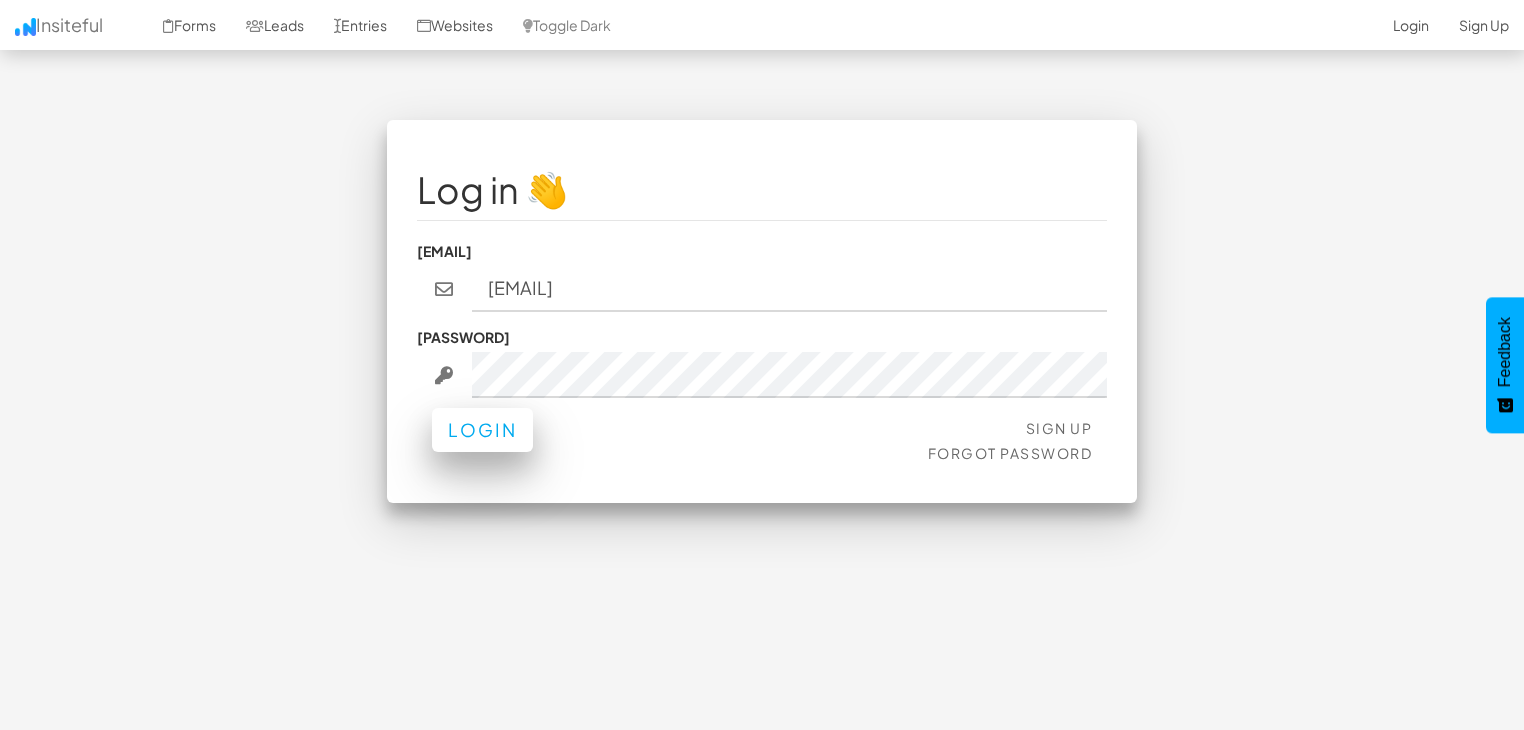 click on "Sign Up
Forgot Password
Login" at bounding box center (762, 443) 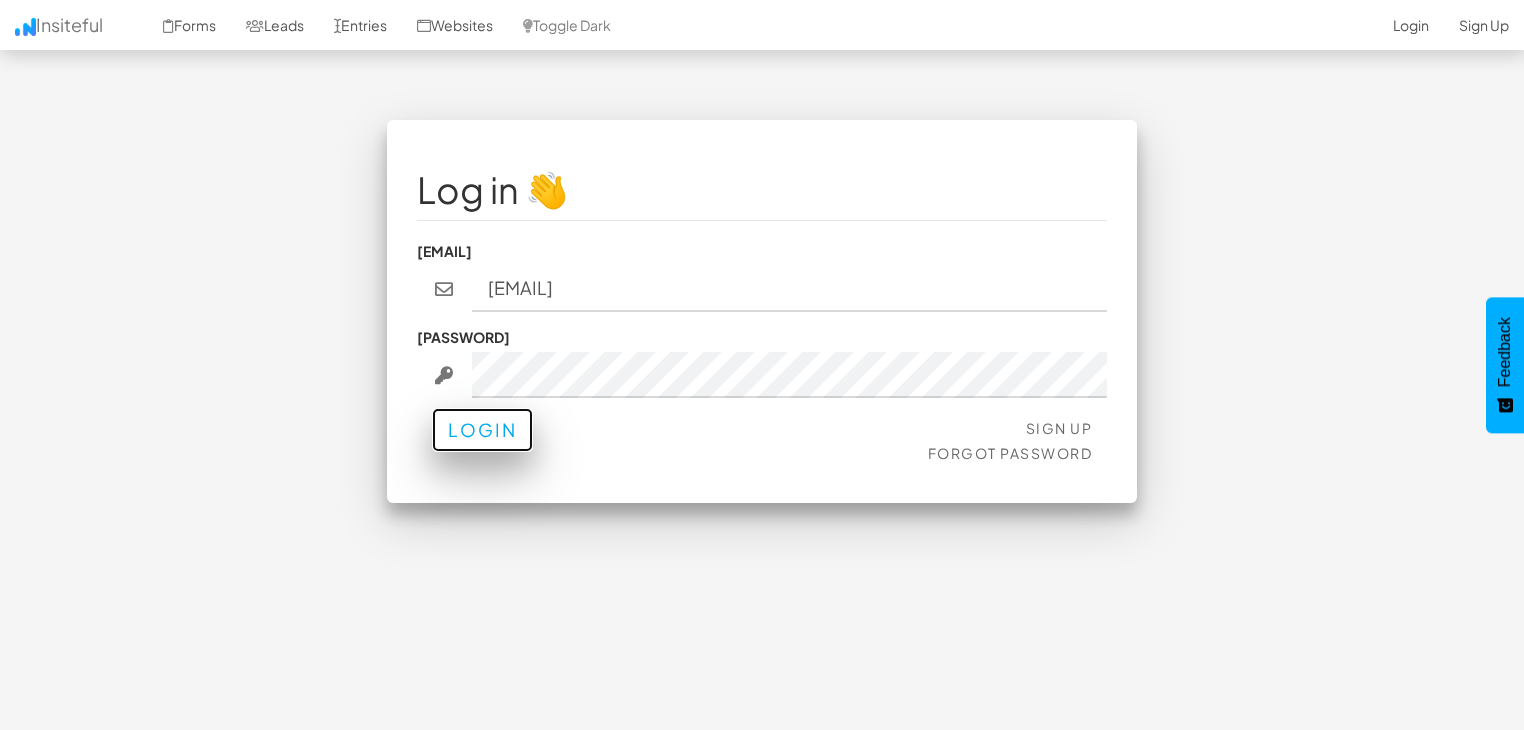 click on "Login" at bounding box center [482, 430] 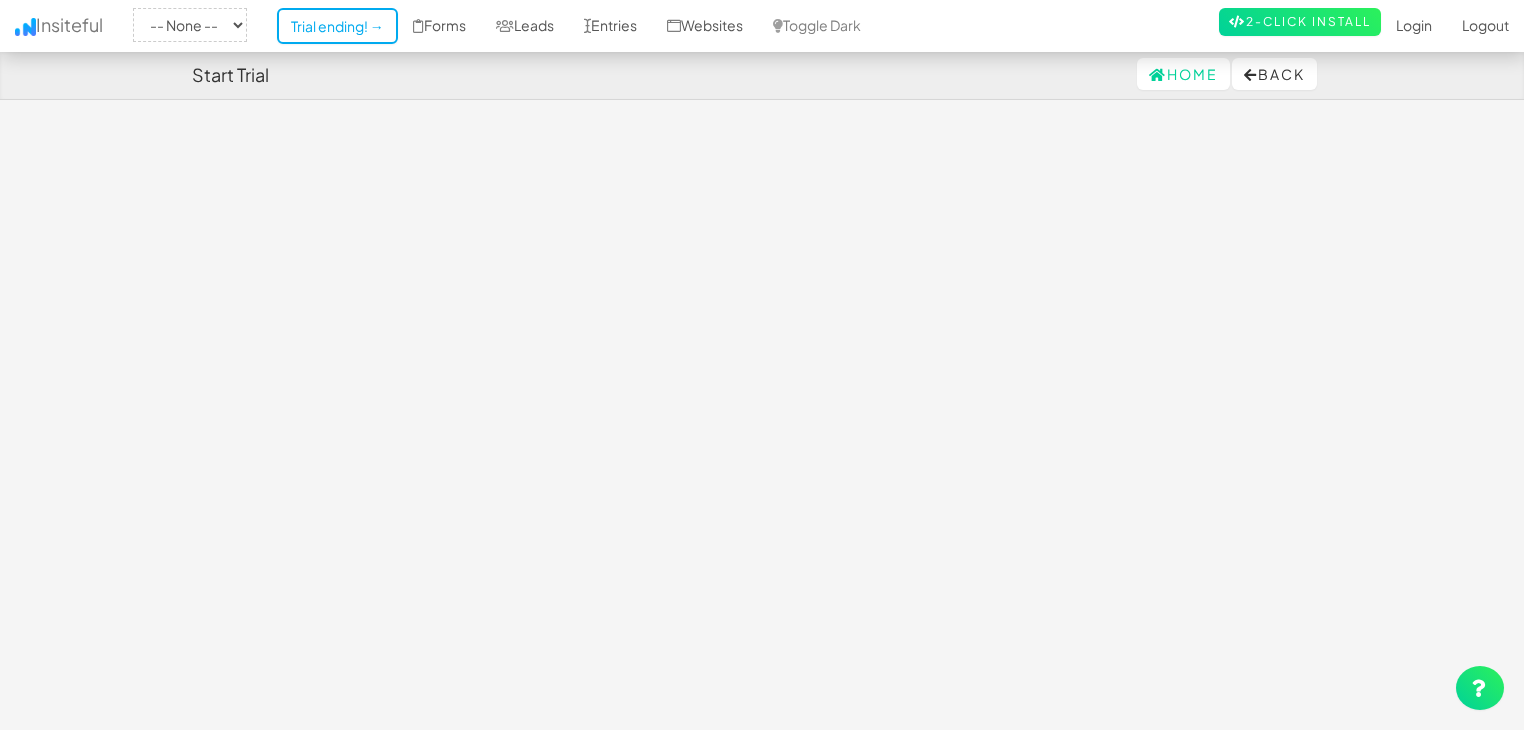 scroll, scrollTop: 0, scrollLeft: 0, axis: both 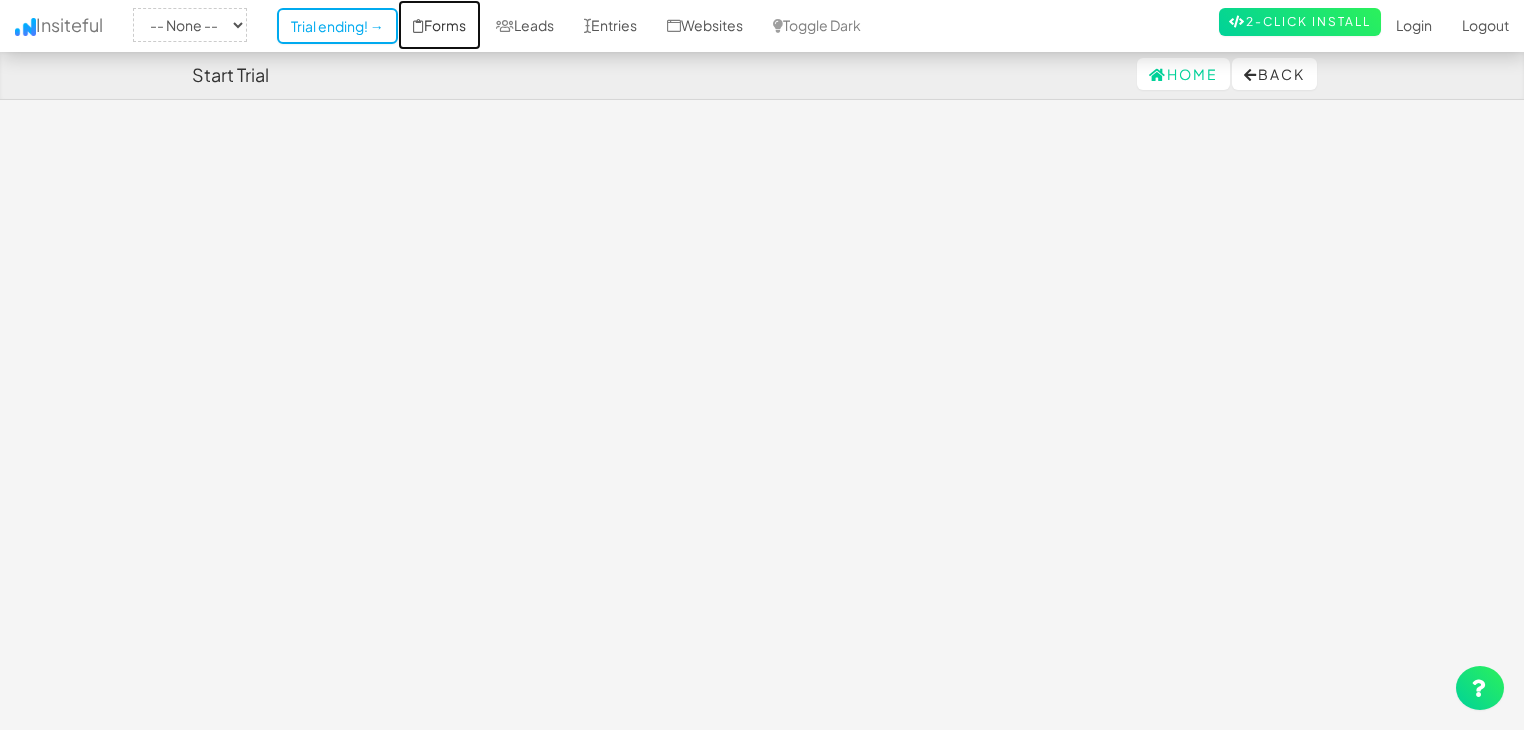 click on "Forms" at bounding box center (439, 25) 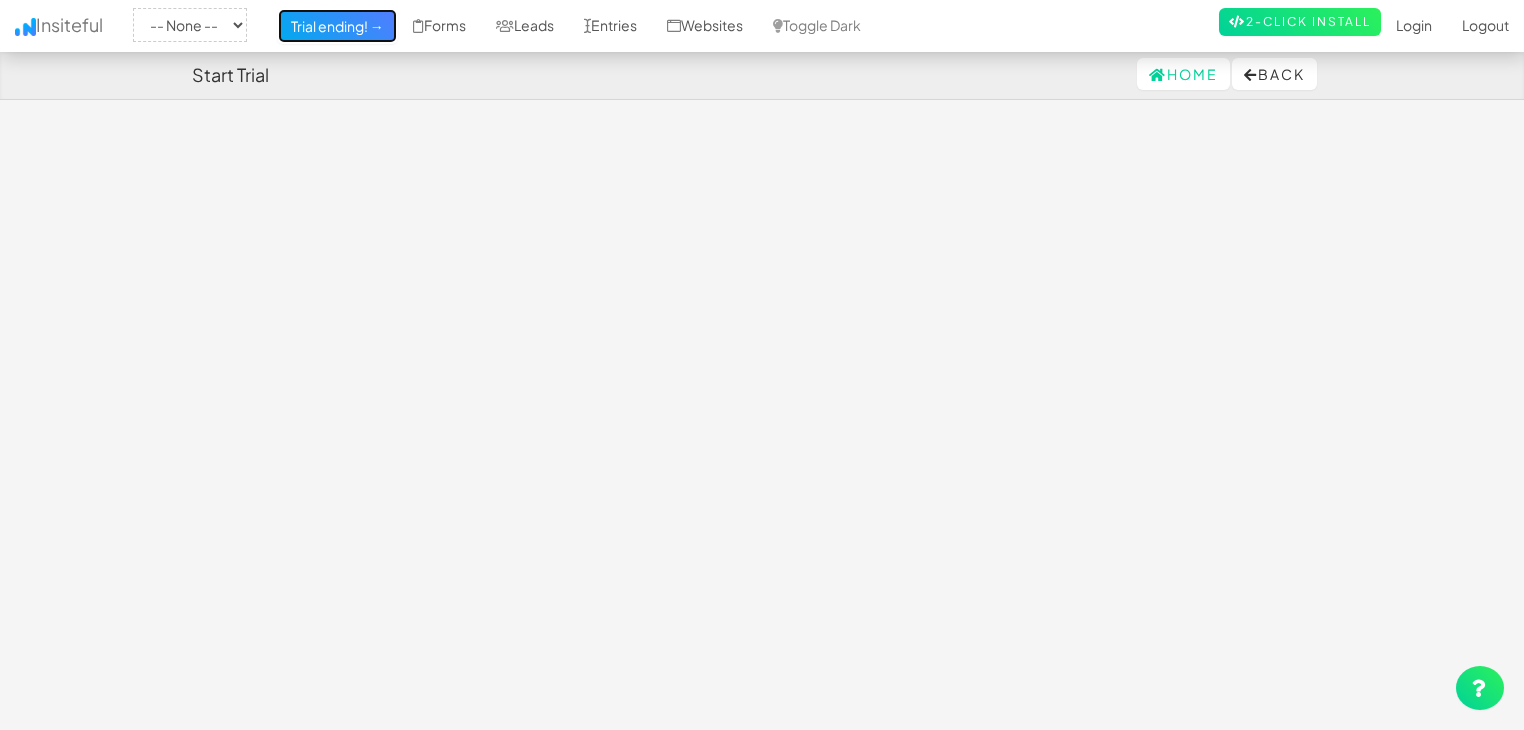 click on "Trial ending! →" at bounding box center (337, 26) 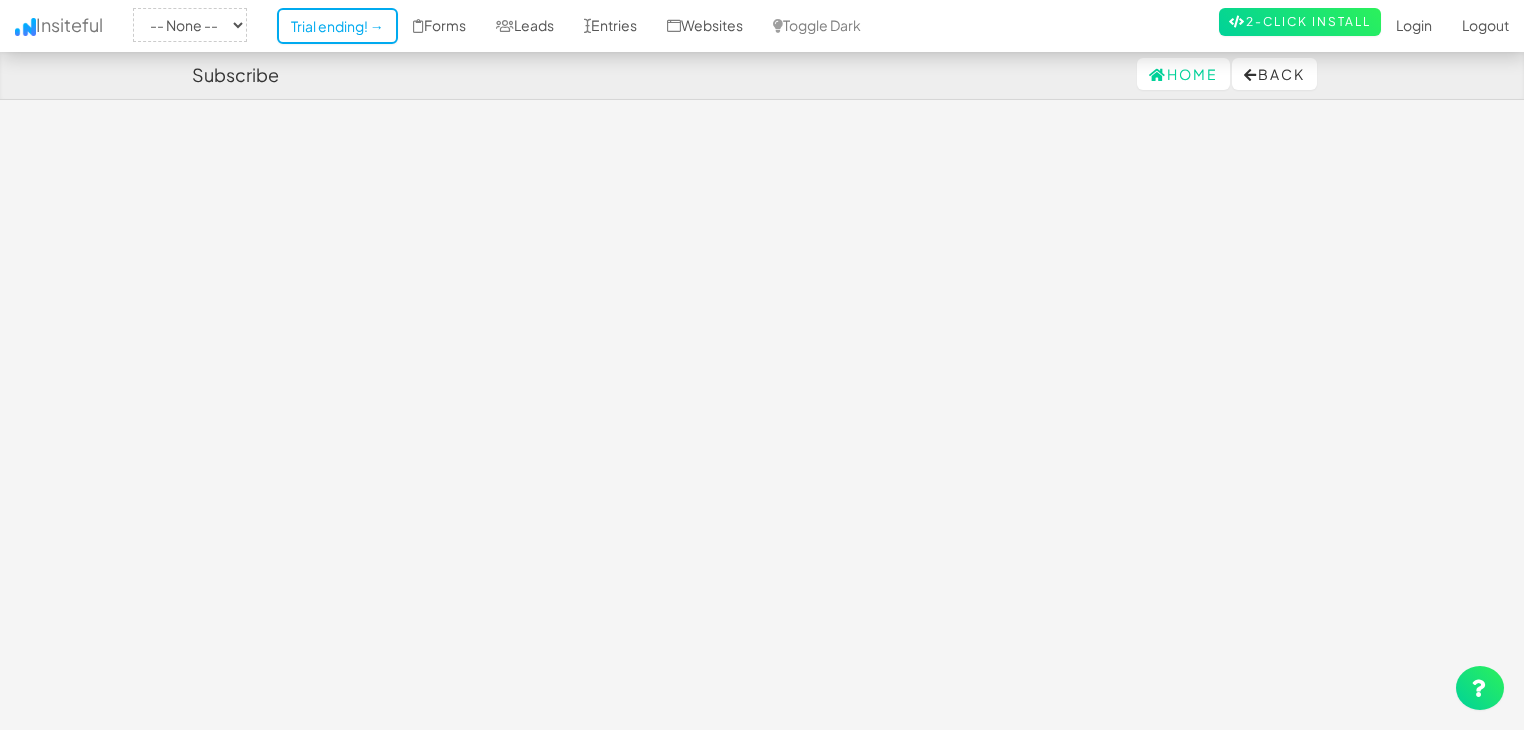 scroll, scrollTop: 10, scrollLeft: 0, axis: vertical 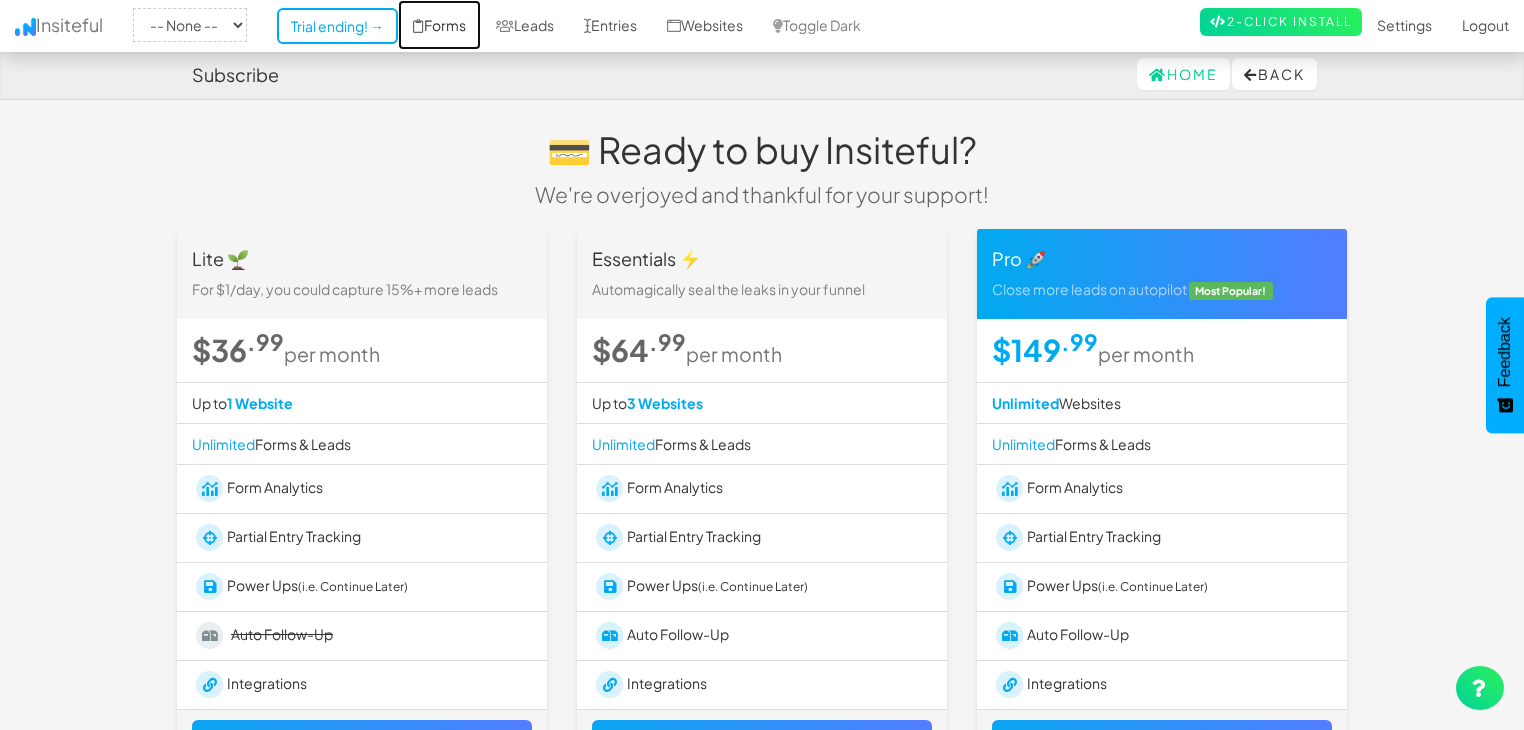 click on "Forms" at bounding box center (439, 25) 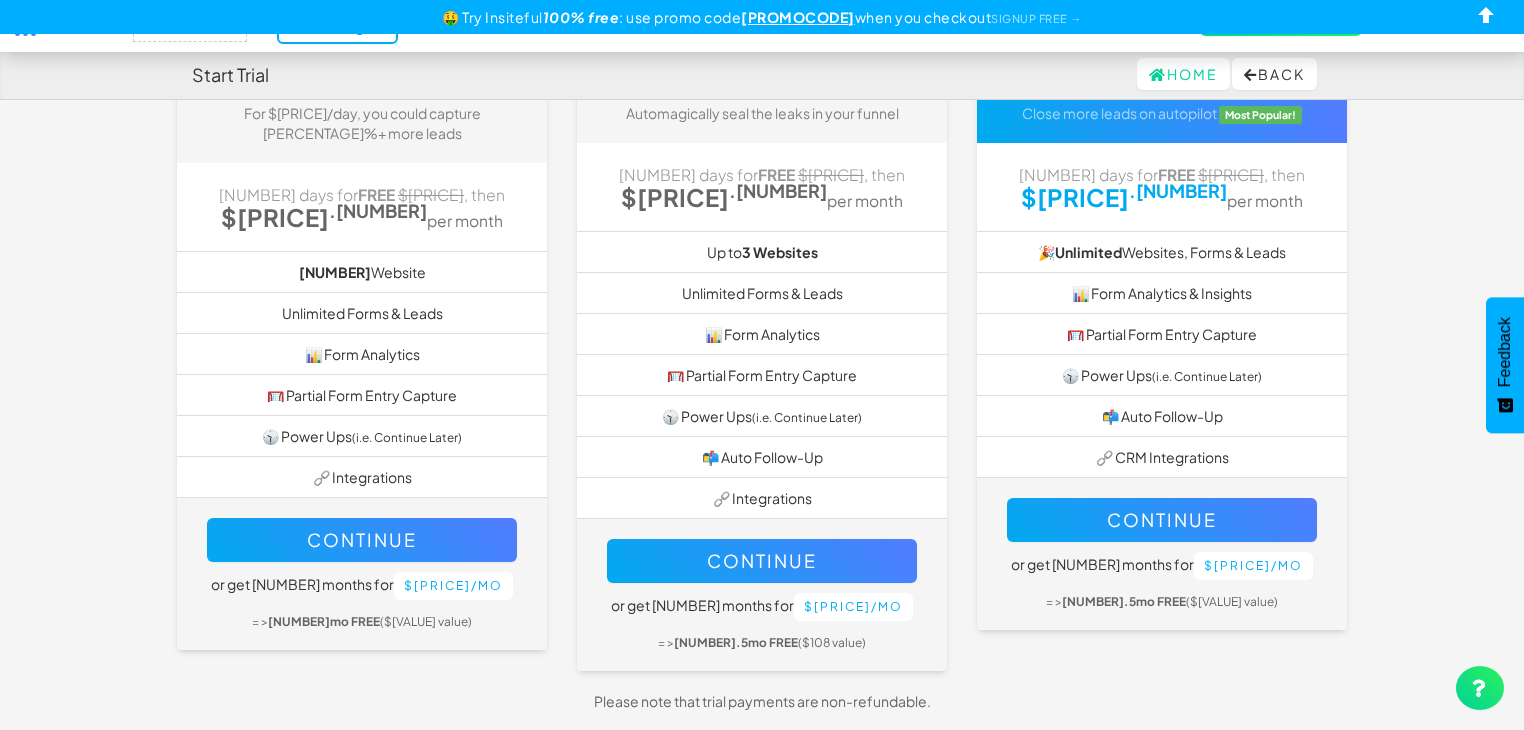 scroll, scrollTop: 0, scrollLeft: 0, axis: both 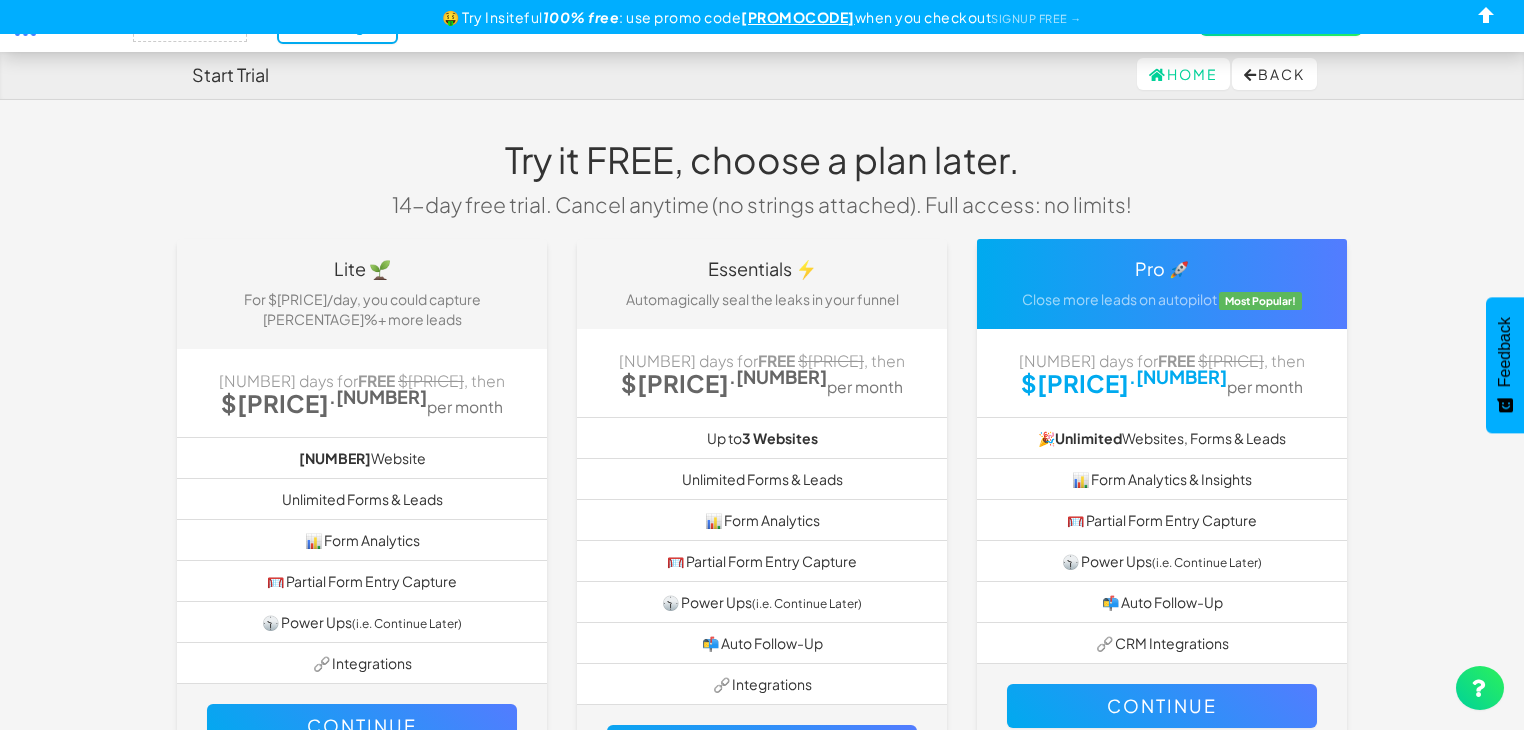 click on "Start Trial" at bounding box center (230, 75) 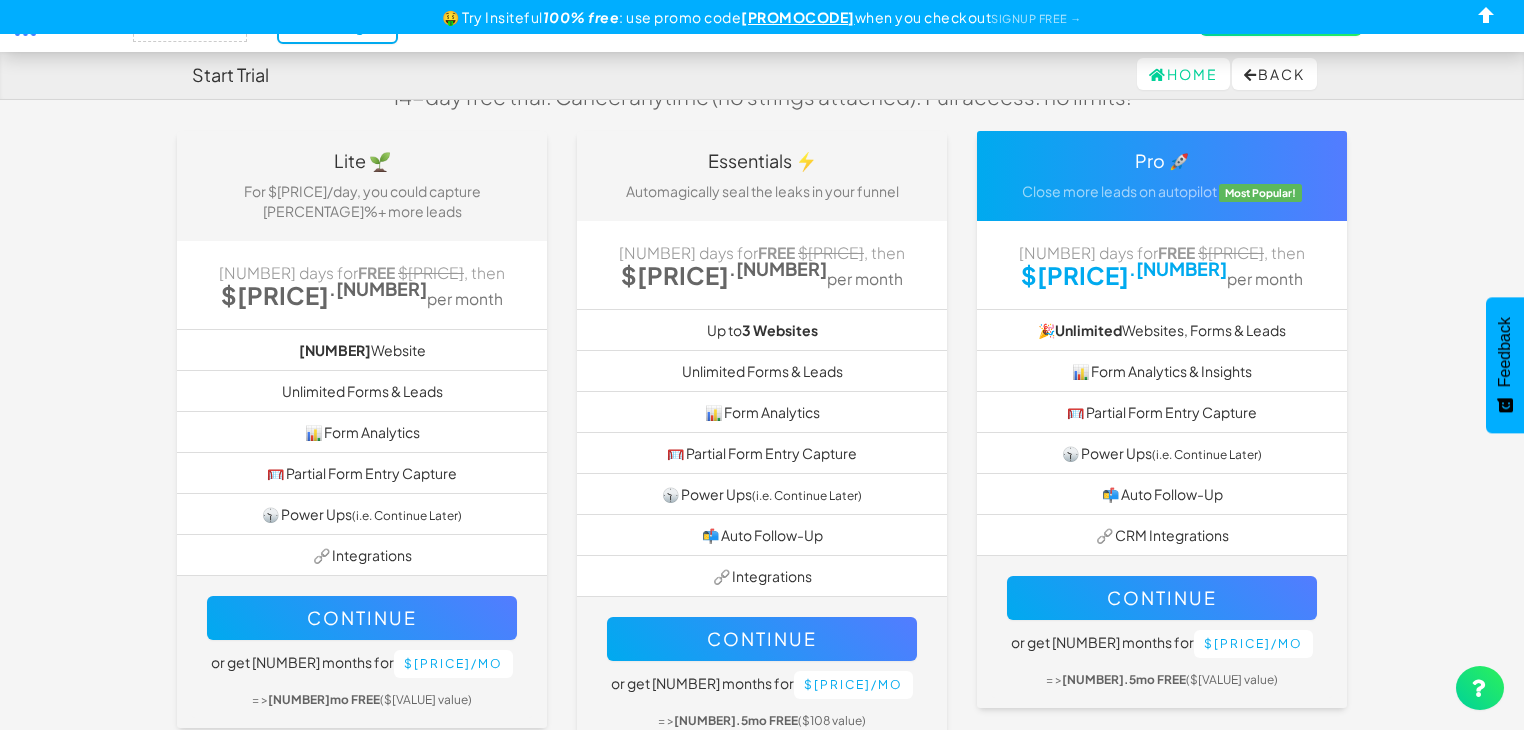 scroll, scrollTop: 0, scrollLeft: 0, axis: both 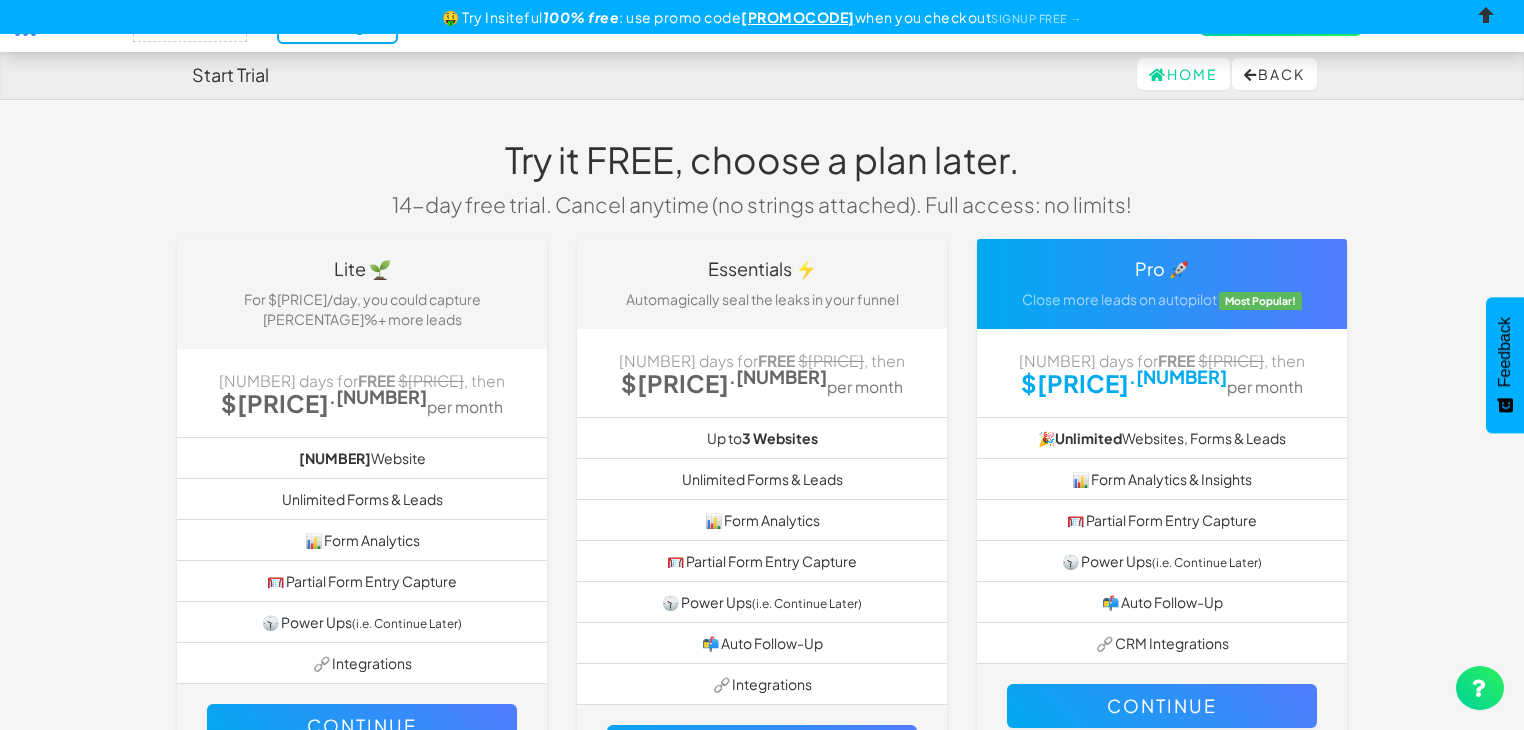 click at bounding box center [1487, 19] 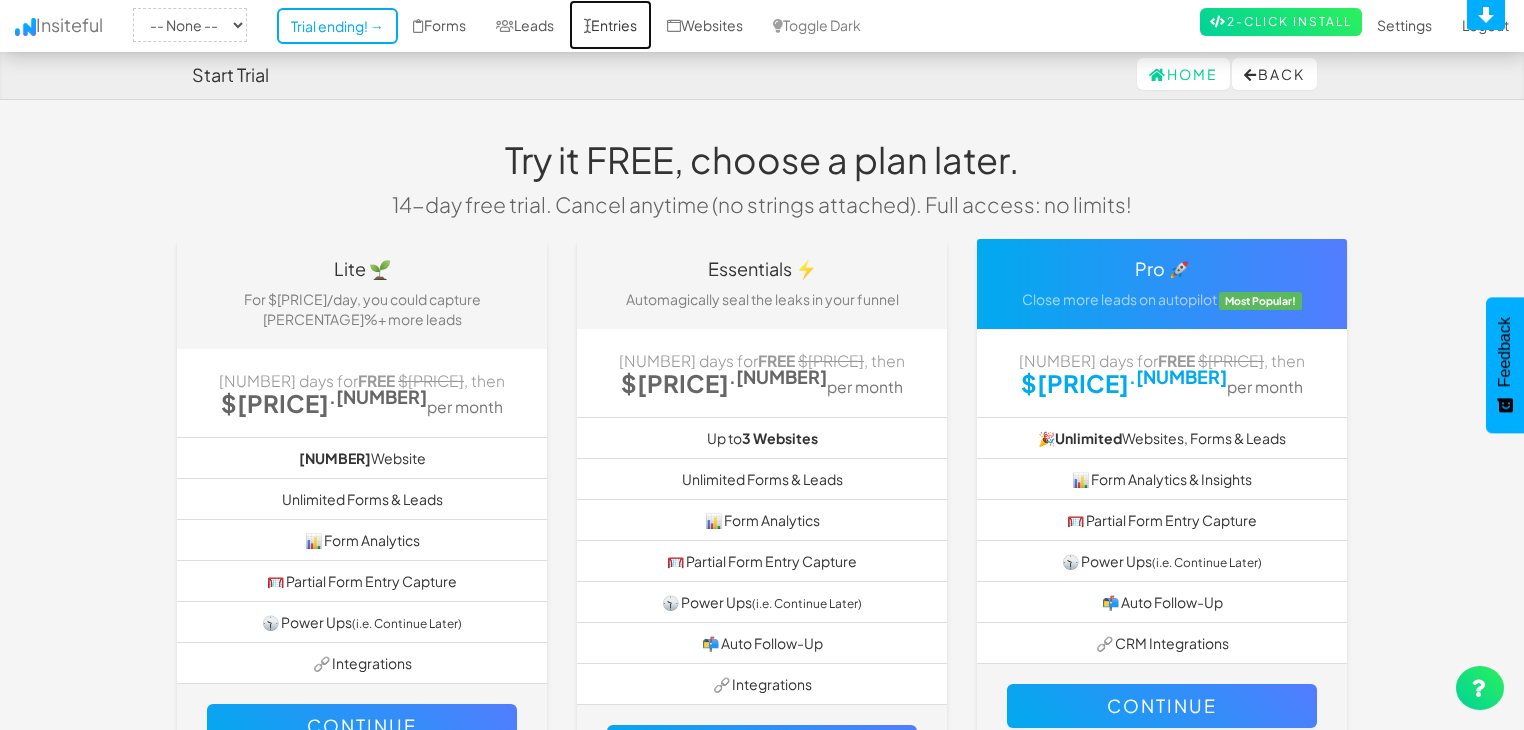 click on "Entries" at bounding box center [610, 25] 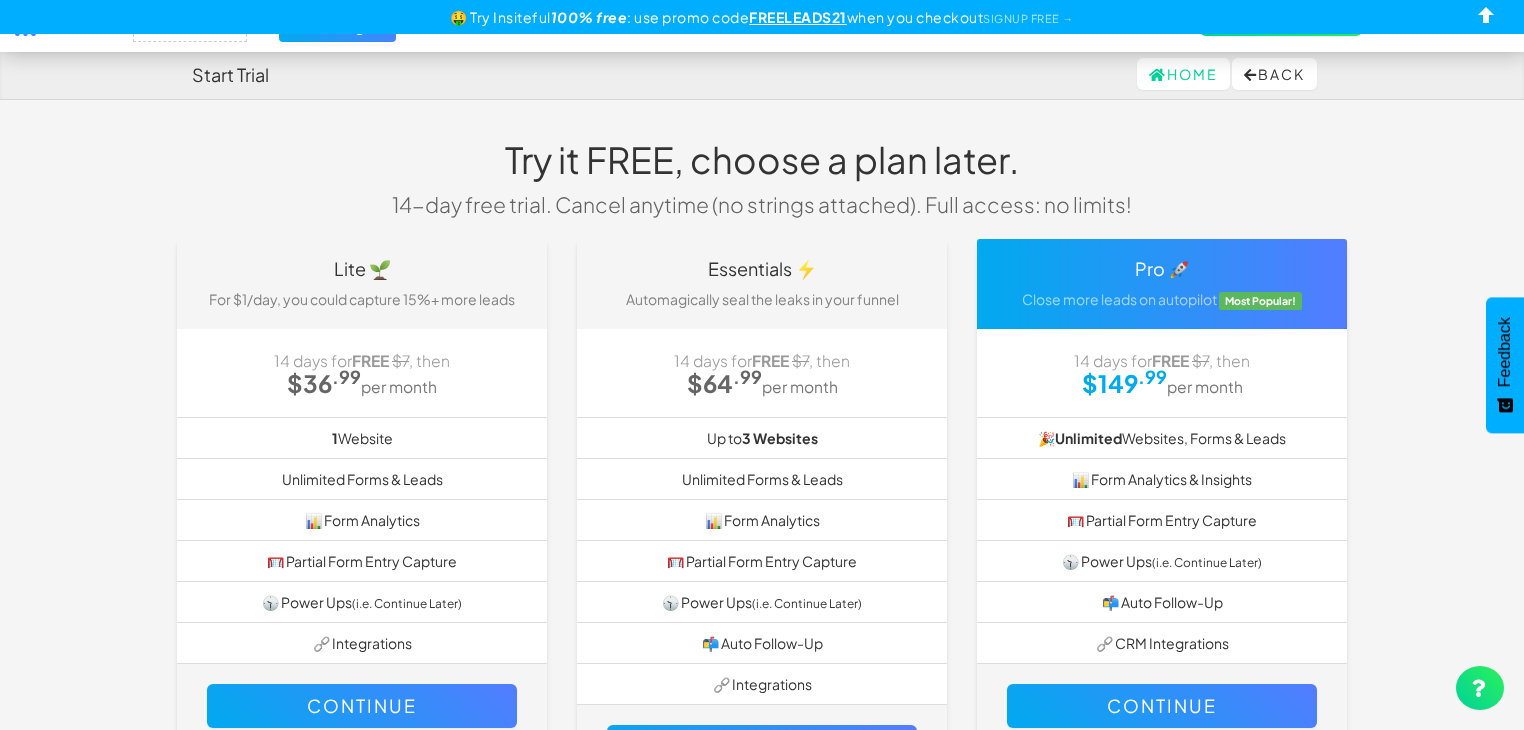 scroll, scrollTop: 0, scrollLeft: 0, axis: both 